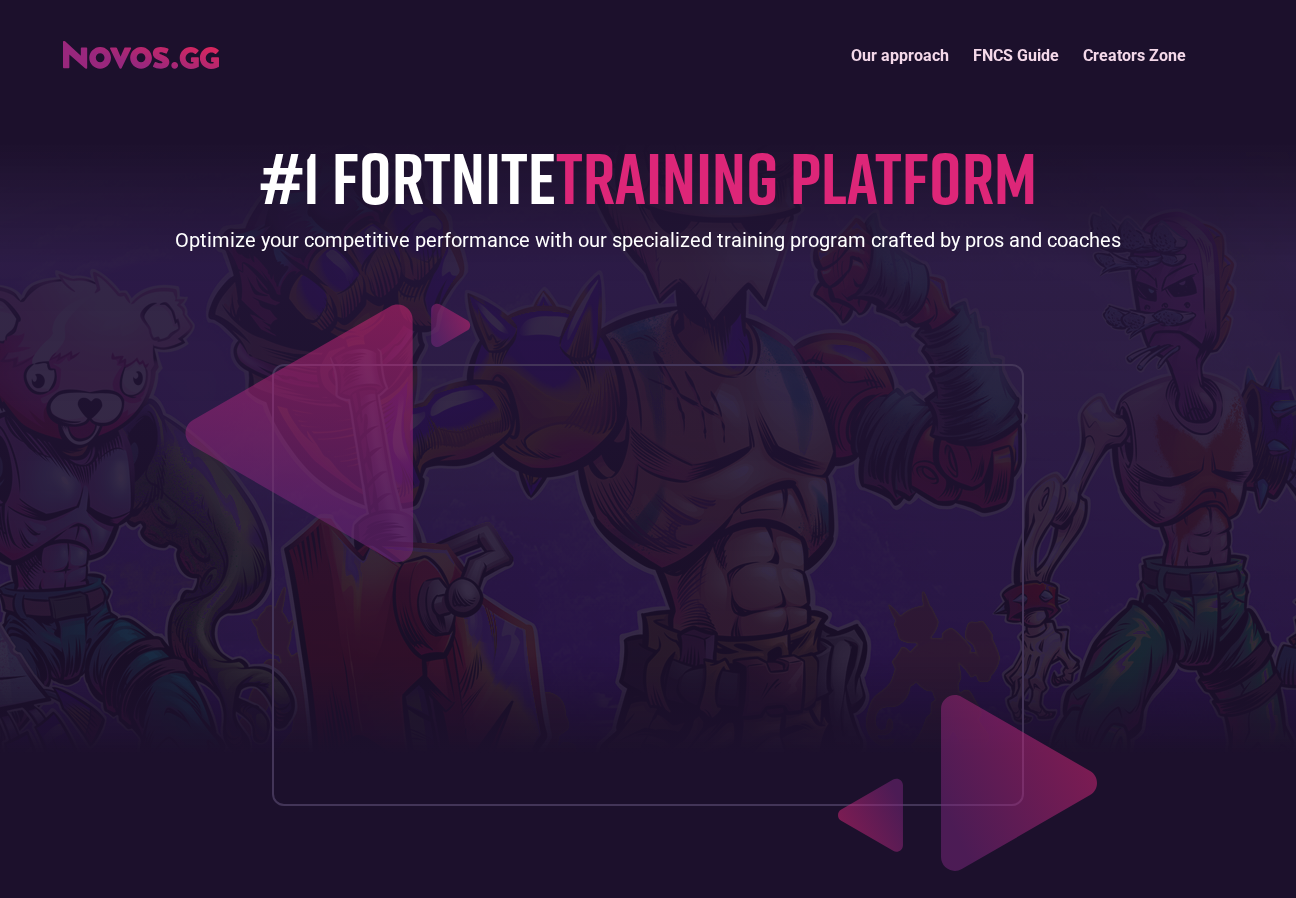 scroll, scrollTop: 30, scrollLeft: 0, axis: vertical 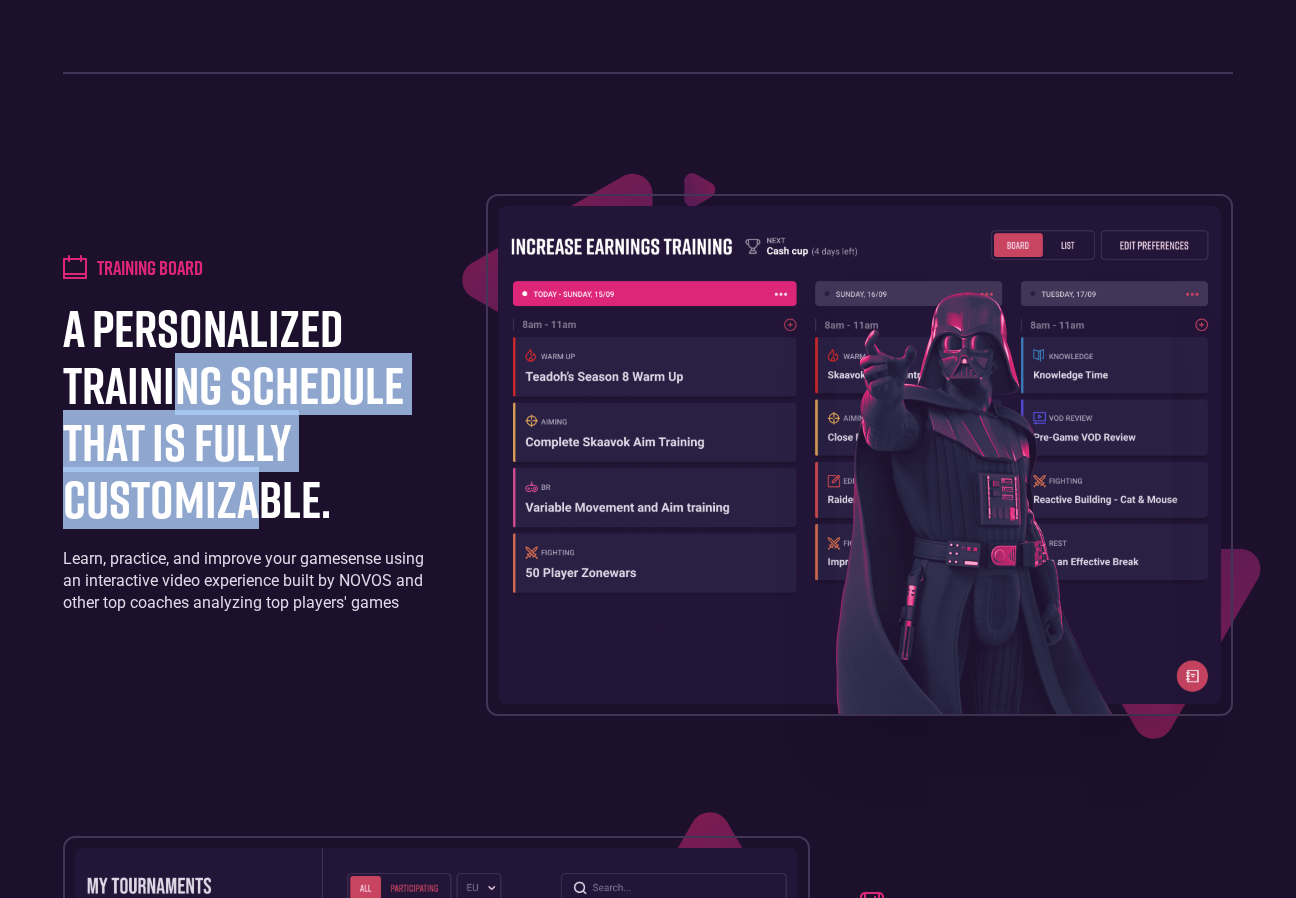 drag, startPoint x: 176, startPoint y: 372, endPoint x: 250, endPoint y: 477, distance: 128.45622 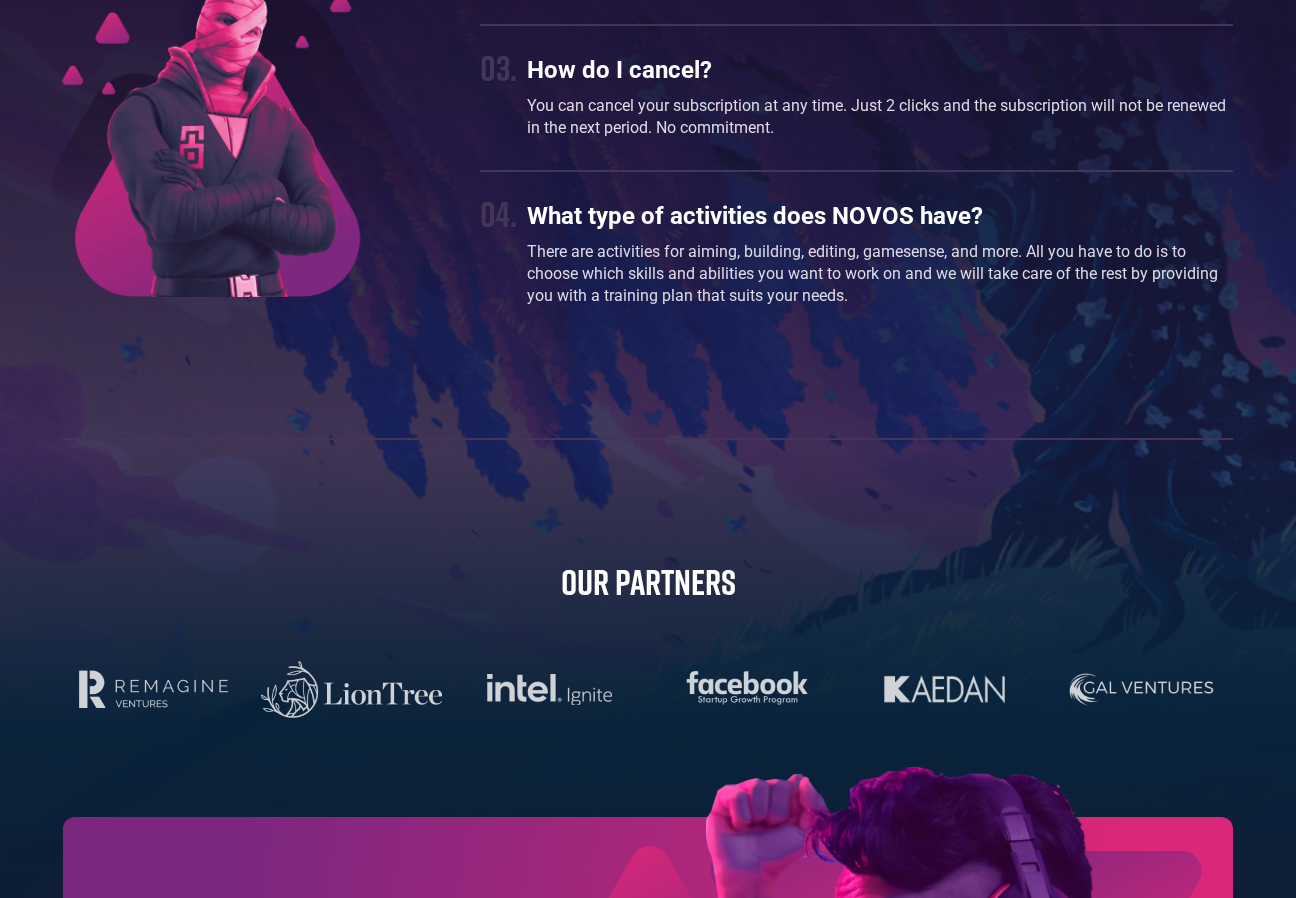 scroll, scrollTop: 6040, scrollLeft: 0, axis: vertical 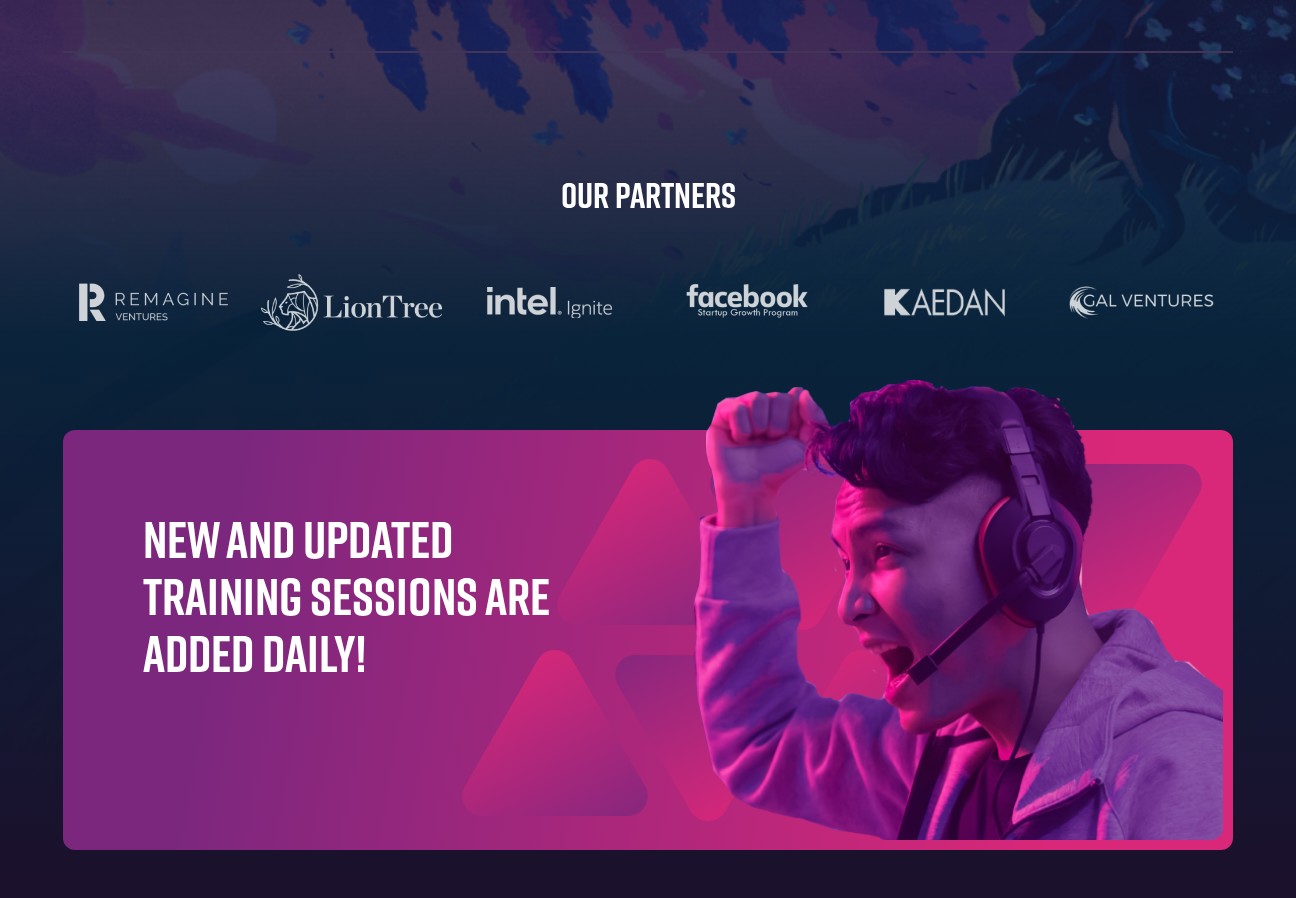 click at bounding box center [549, 302] 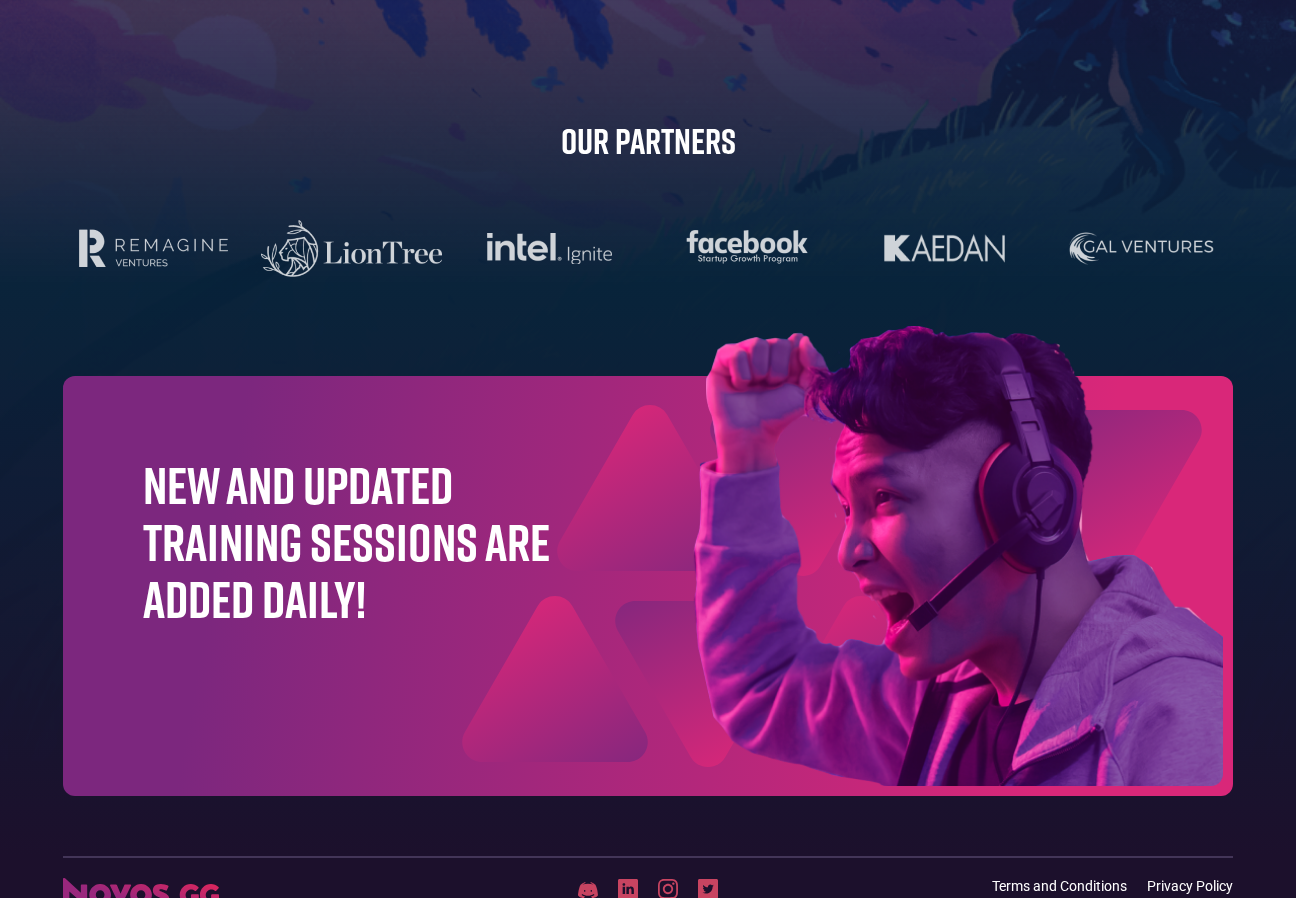 scroll, scrollTop: 6212, scrollLeft: 0, axis: vertical 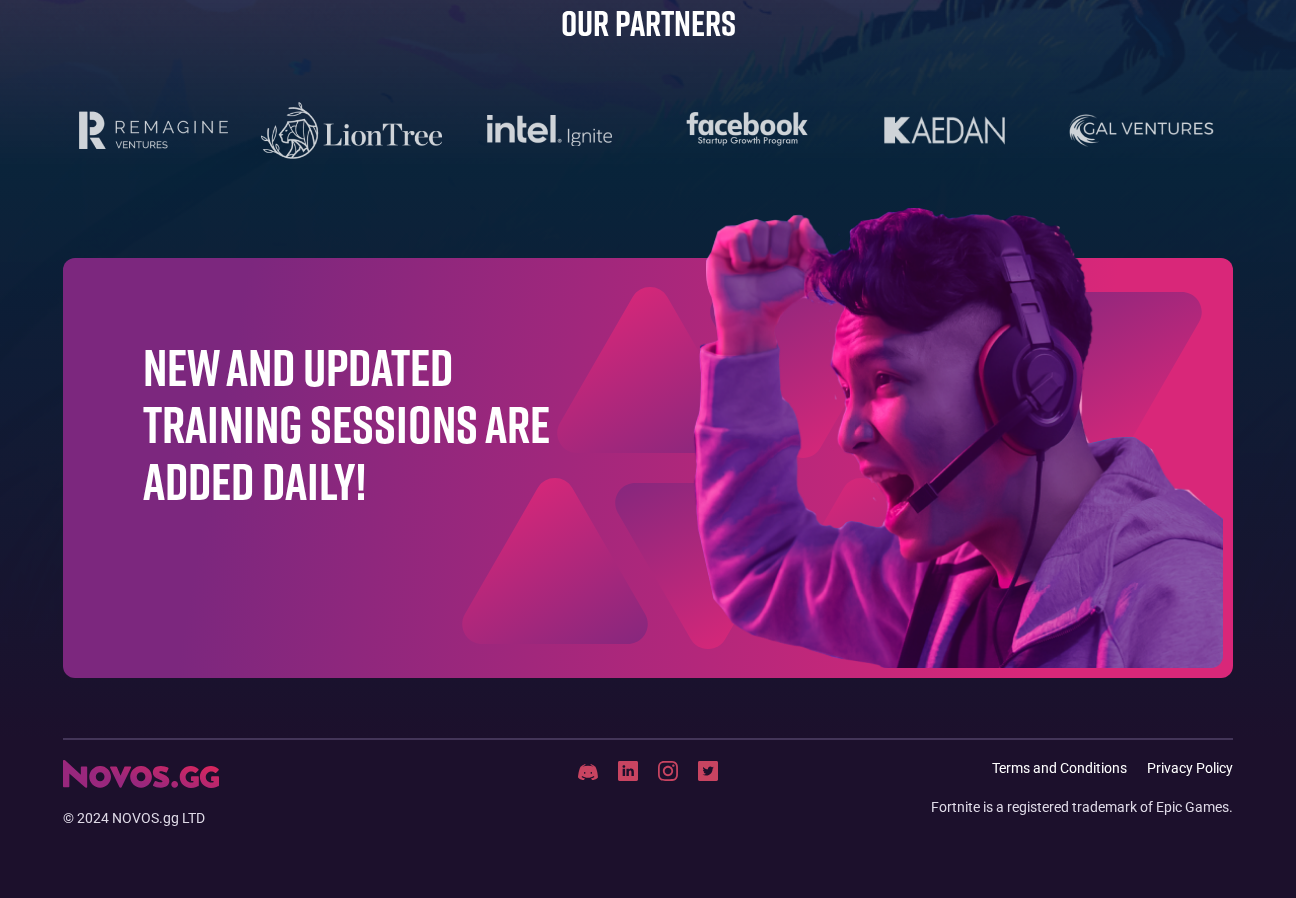 click on "New and updated training sessions are added daily!" at bounding box center [648, 468] 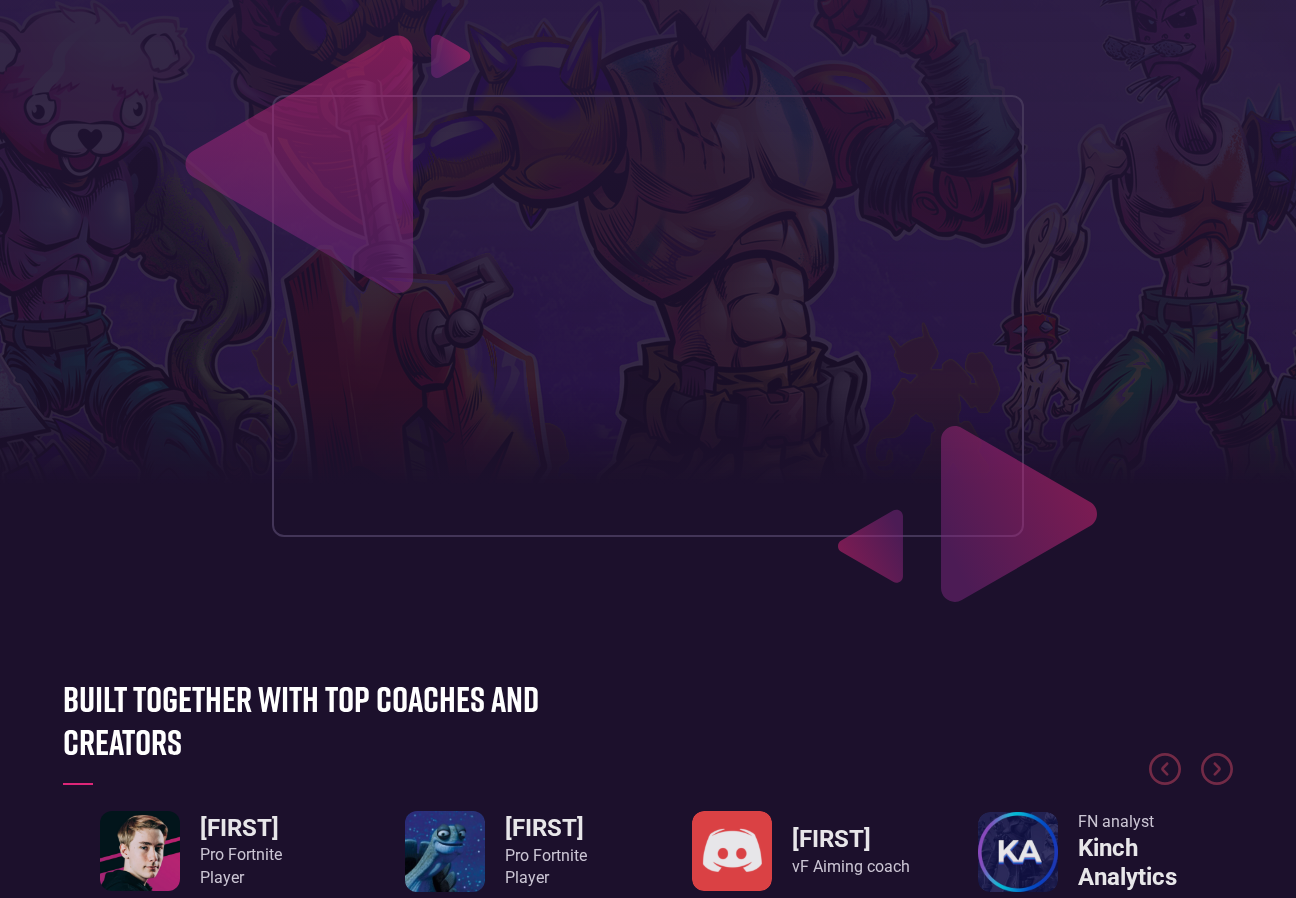 scroll, scrollTop: 0, scrollLeft: 0, axis: both 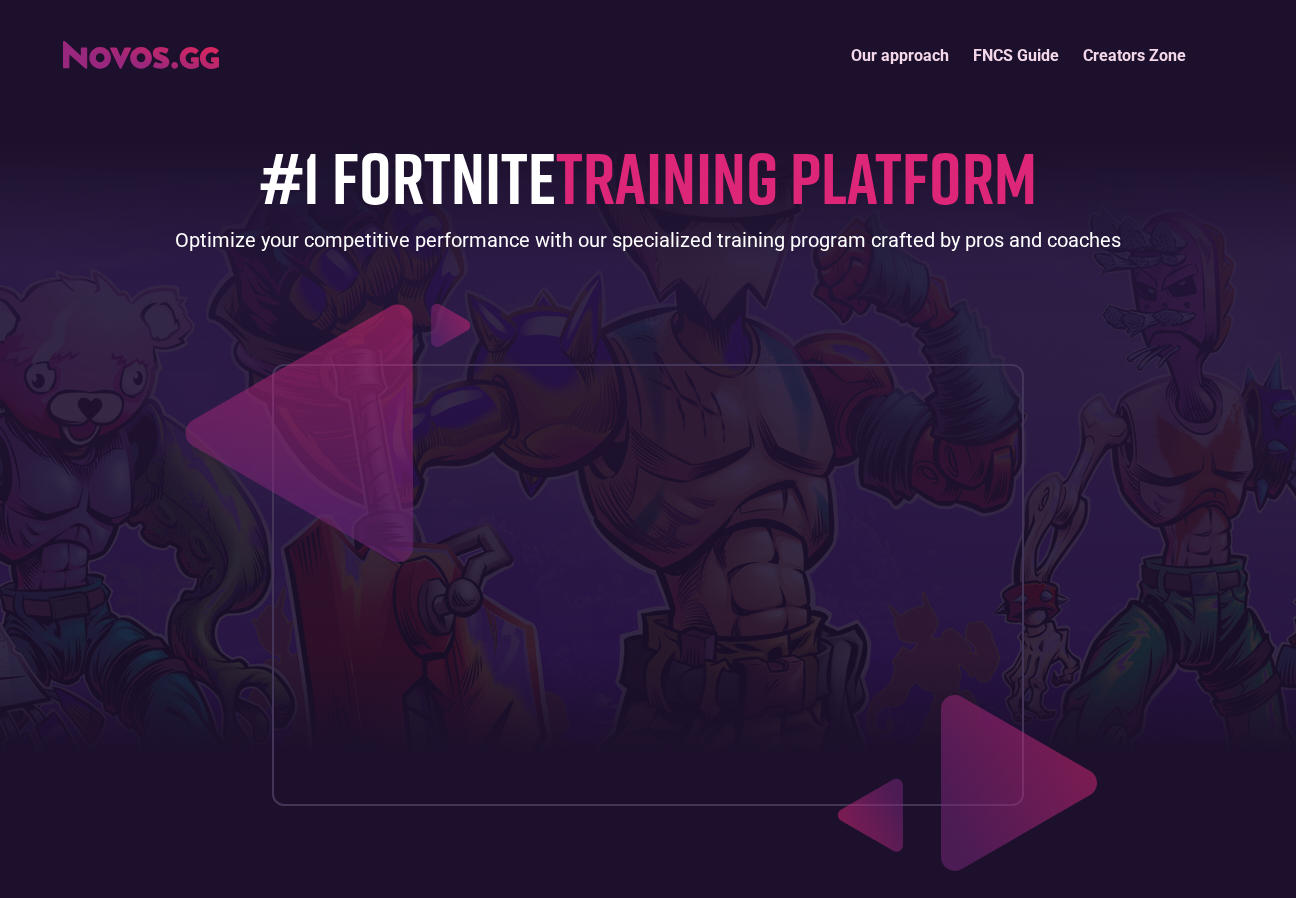 click on "Our approach" at bounding box center (900, 55) 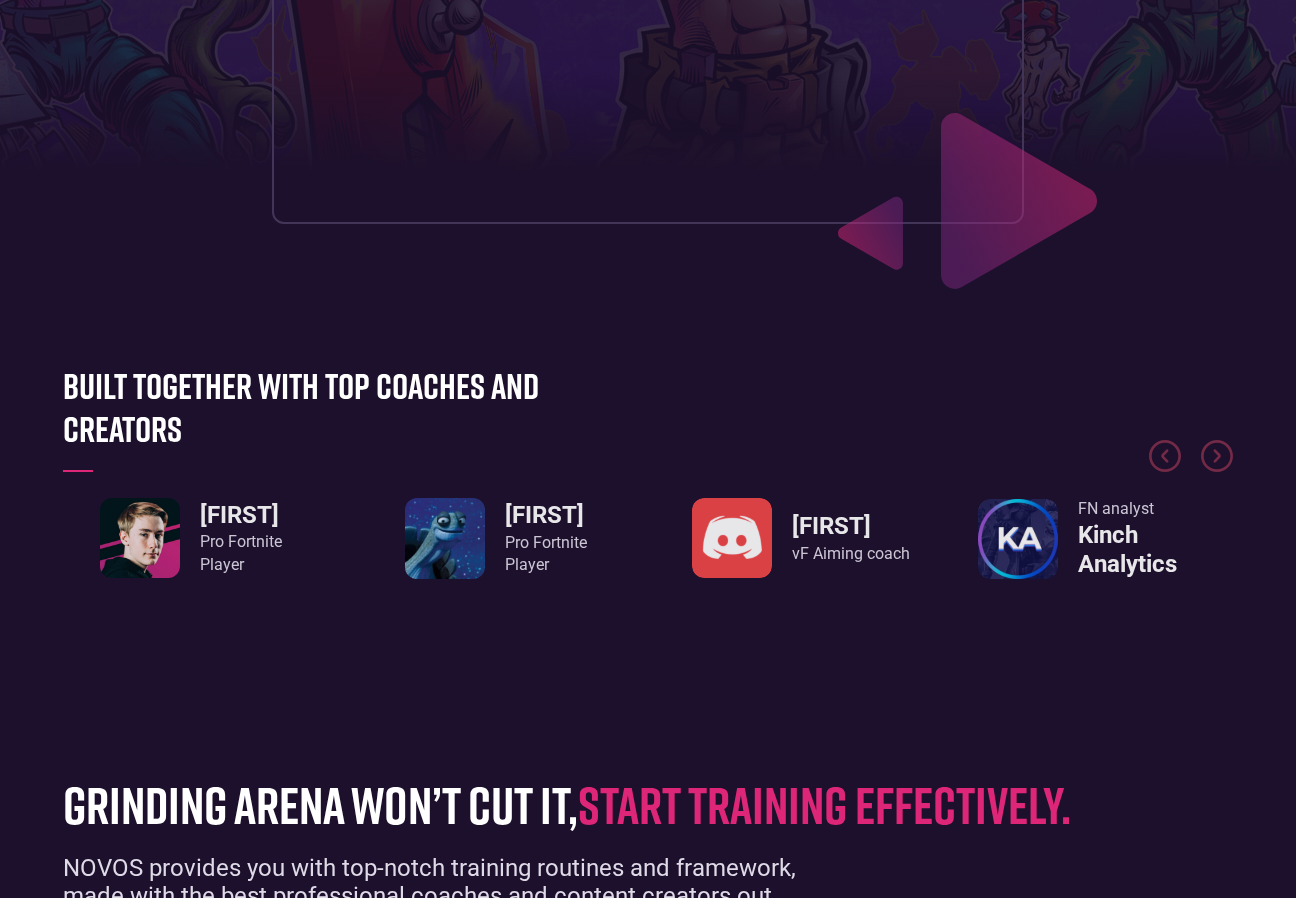 scroll, scrollTop: 0, scrollLeft: 0, axis: both 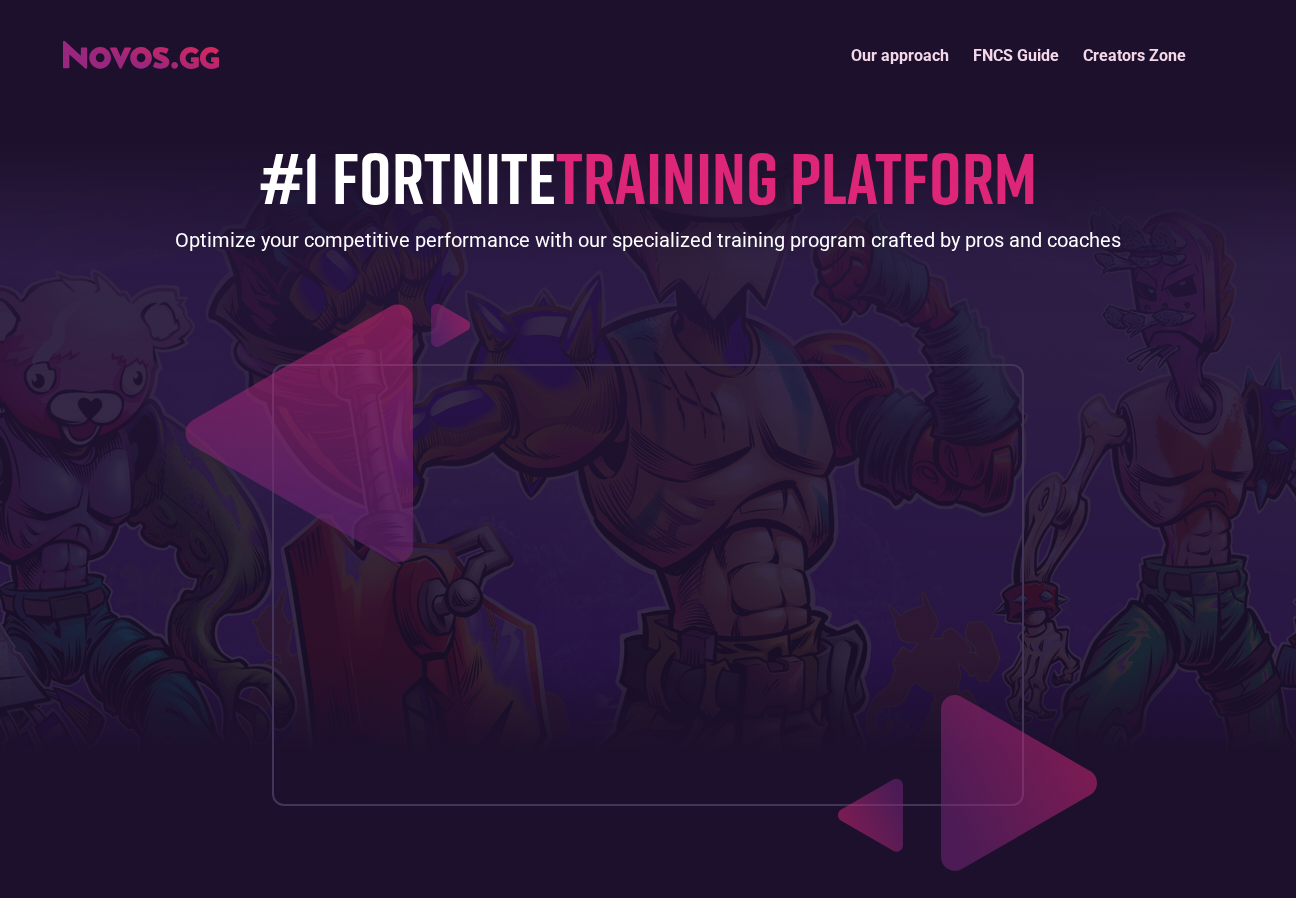 click on "FNCS Guide" at bounding box center [1016, 55] 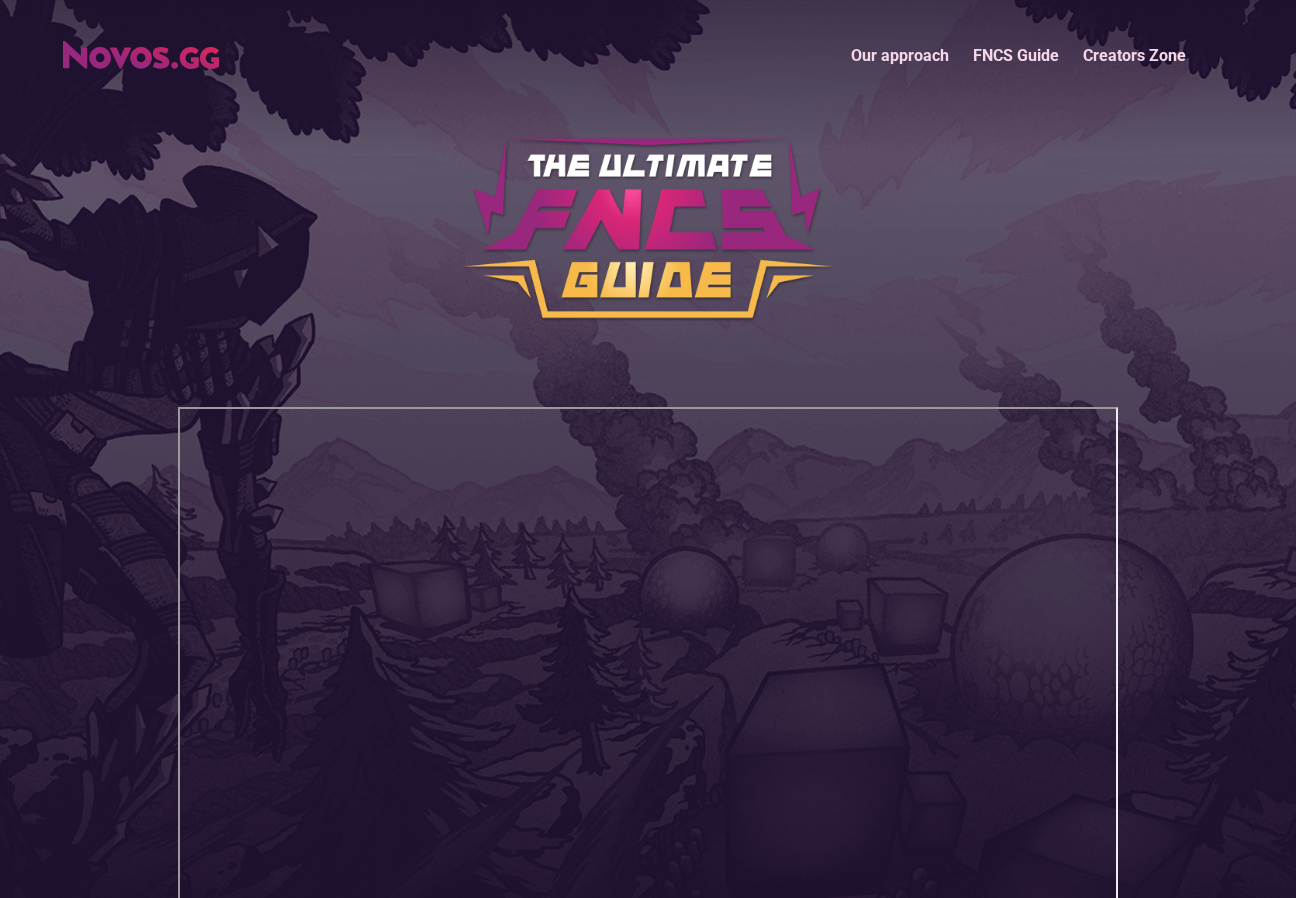 scroll, scrollTop: 0, scrollLeft: 0, axis: both 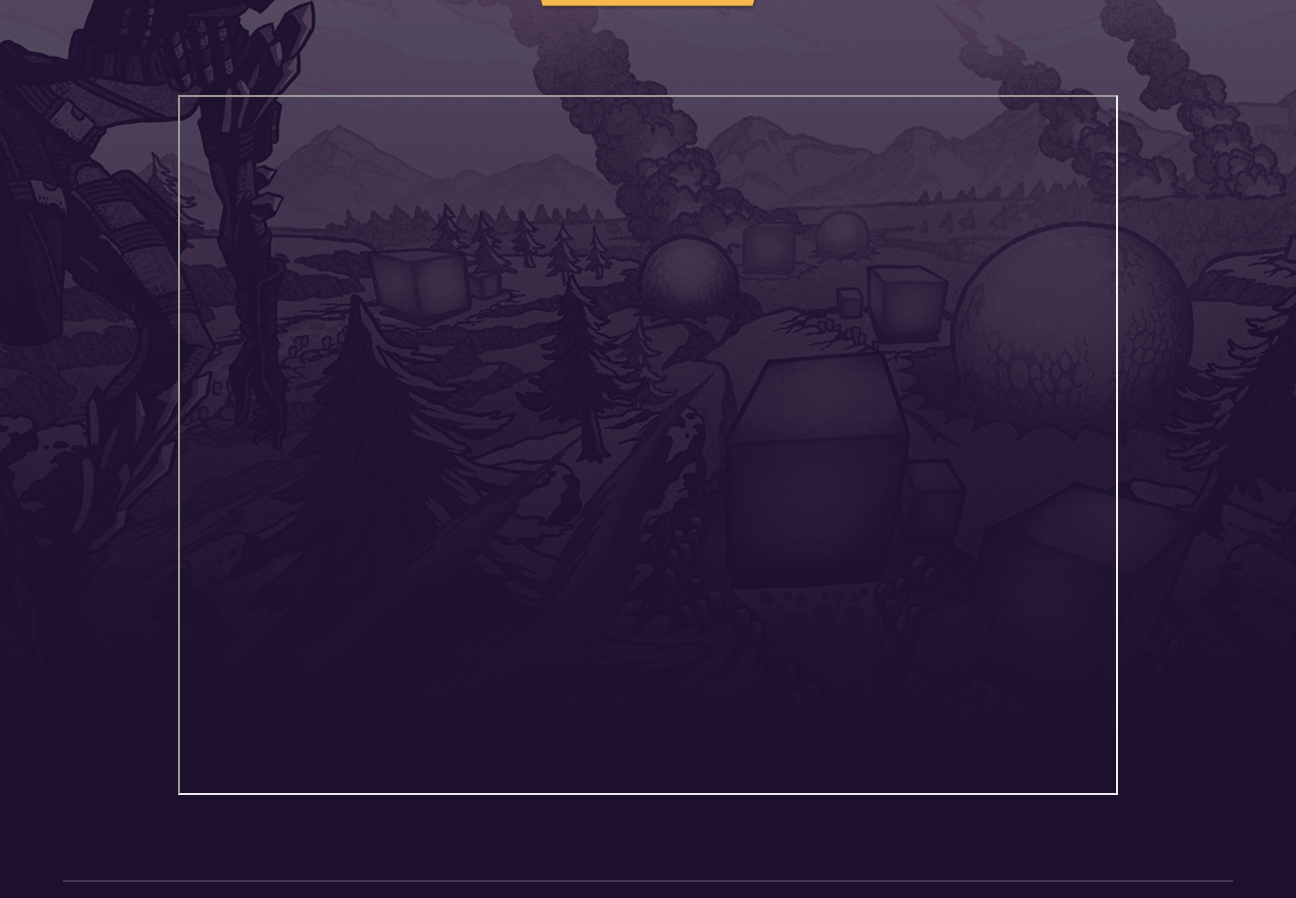 click on "Our approach FNCS Guide Creators Zone" at bounding box center [648, 284] 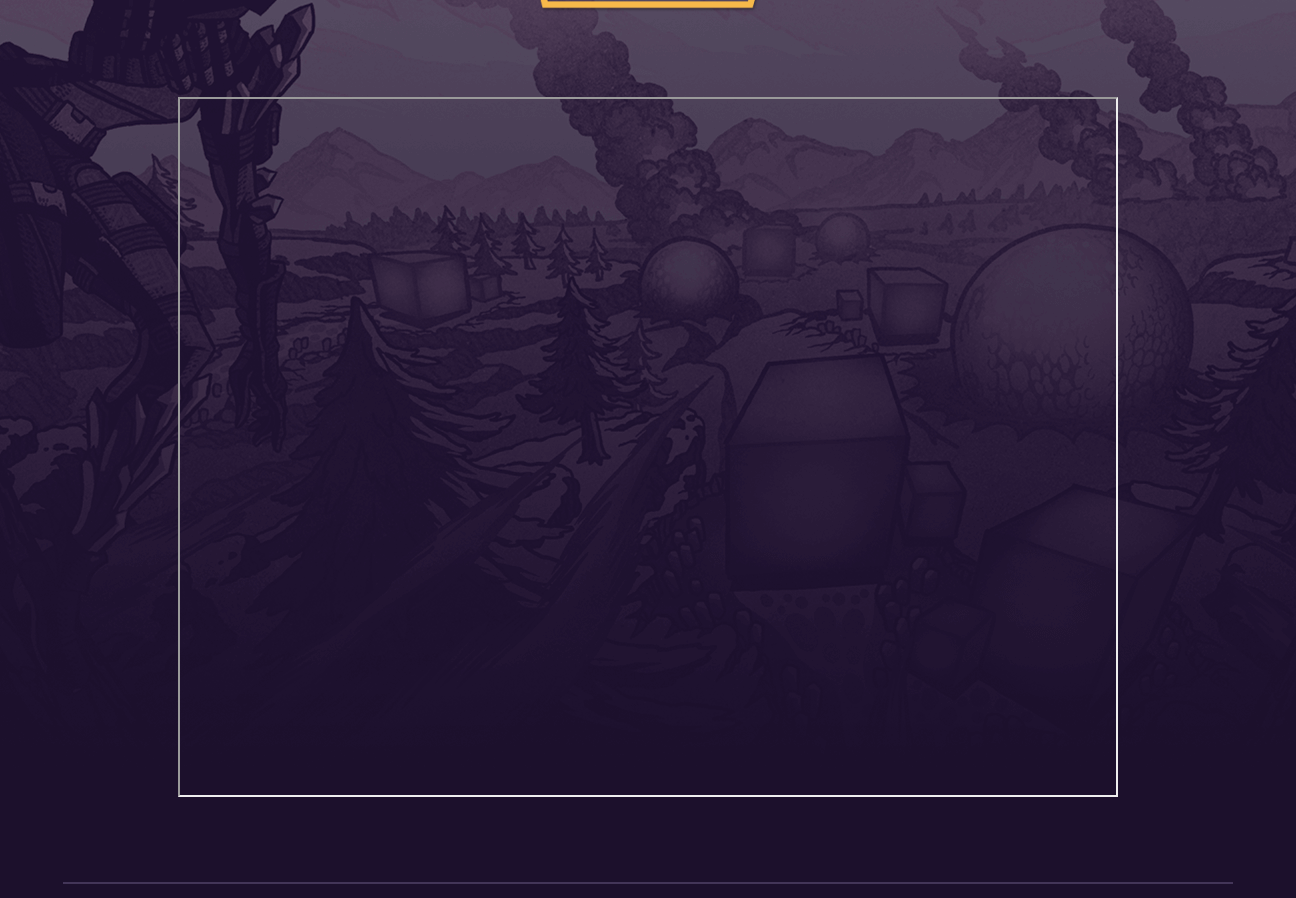 scroll, scrollTop: 298, scrollLeft: 0, axis: vertical 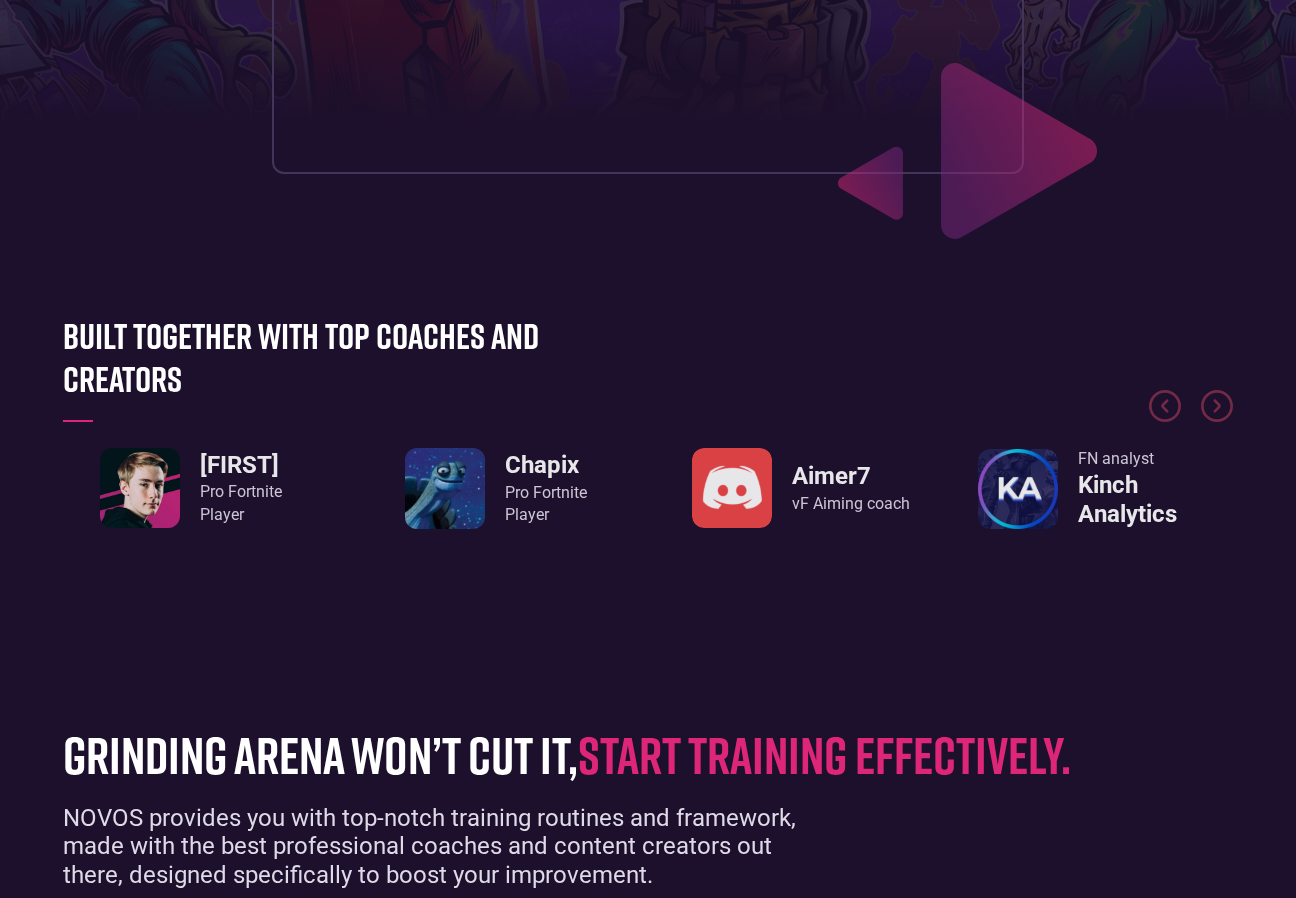 click at bounding box center (140, 488) 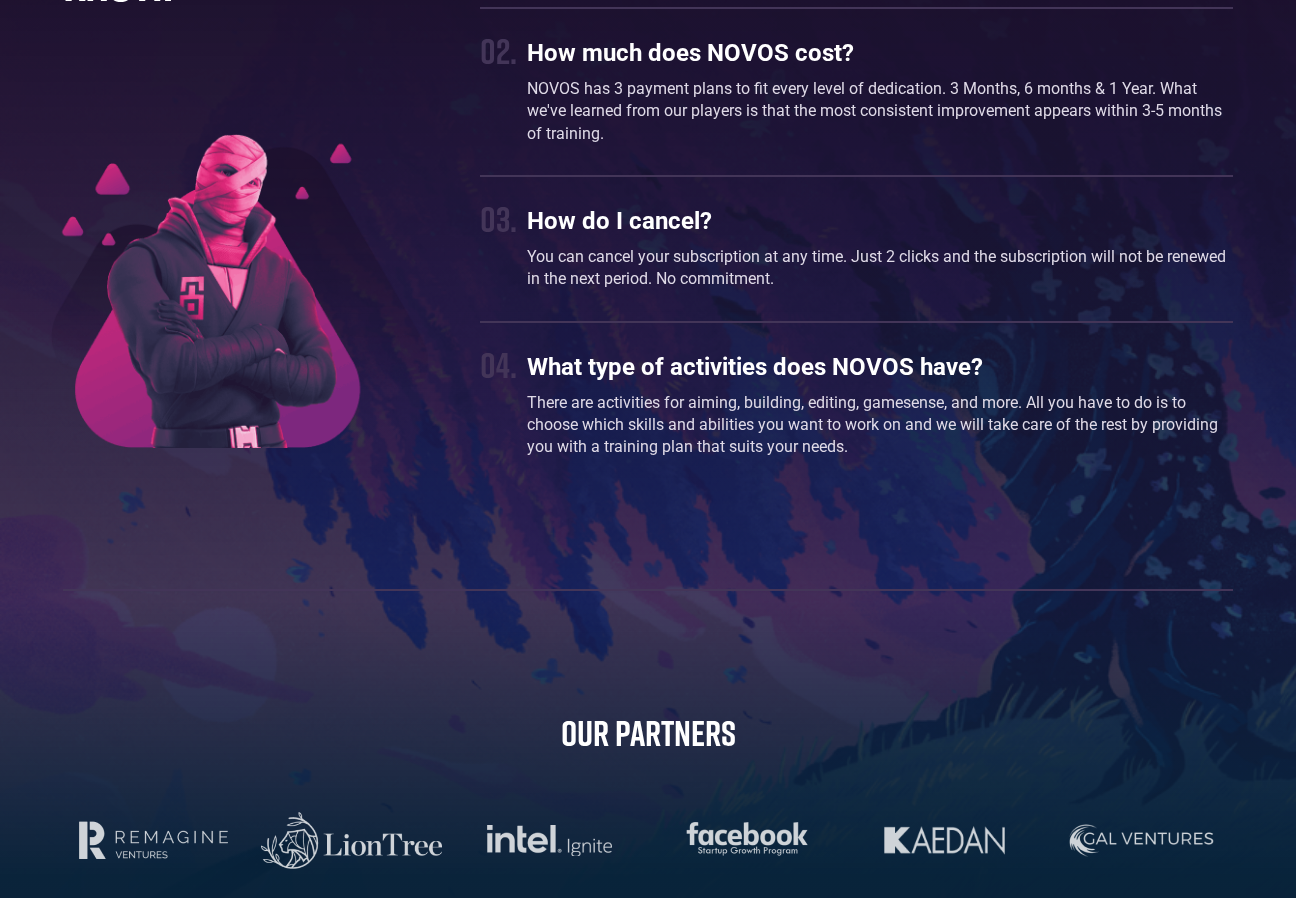 scroll, scrollTop: 6212, scrollLeft: 0, axis: vertical 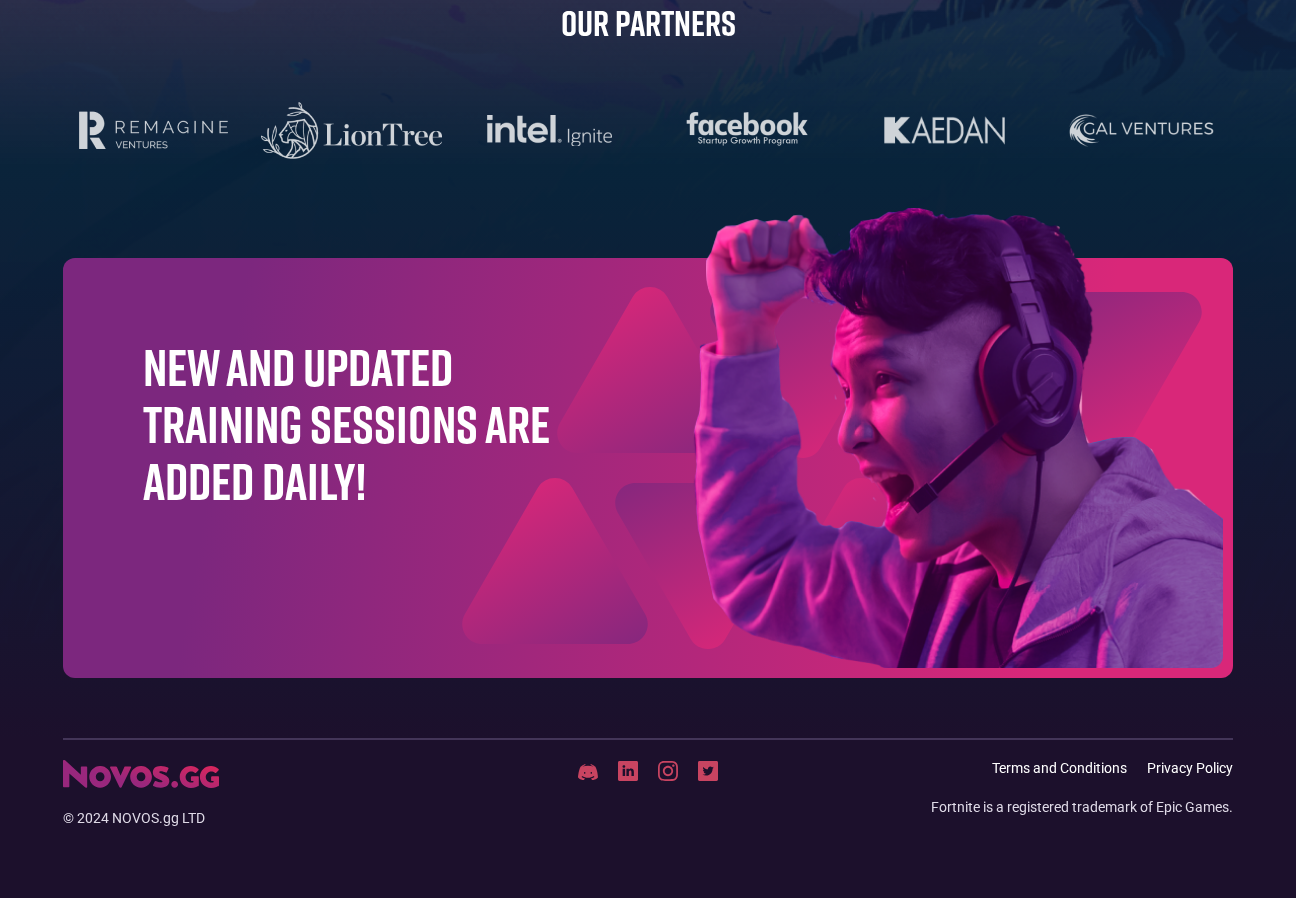 click at bounding box center [628, 771] 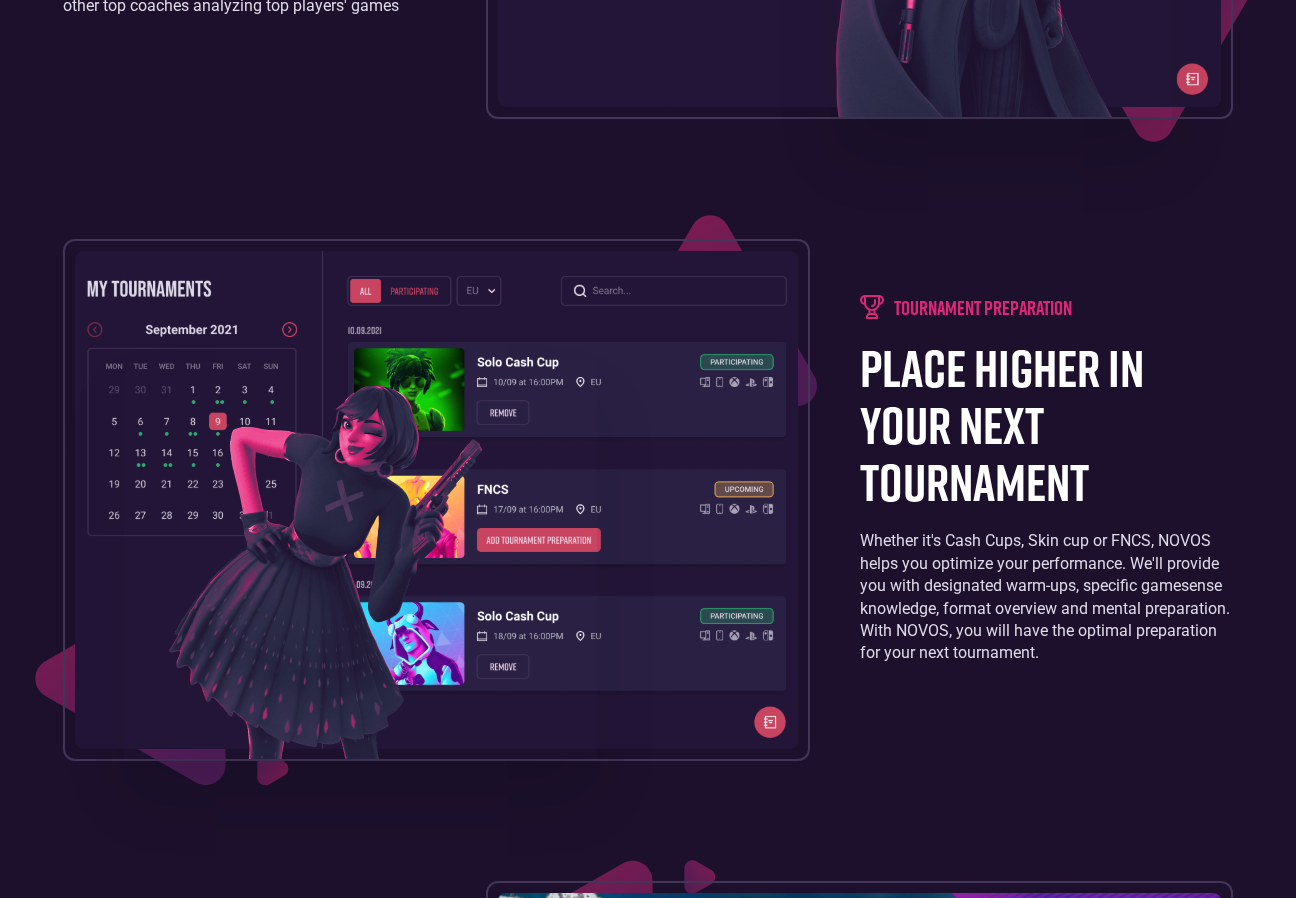 scroll, scrollTop: 510, scrollLeft: 0, axis: vertical 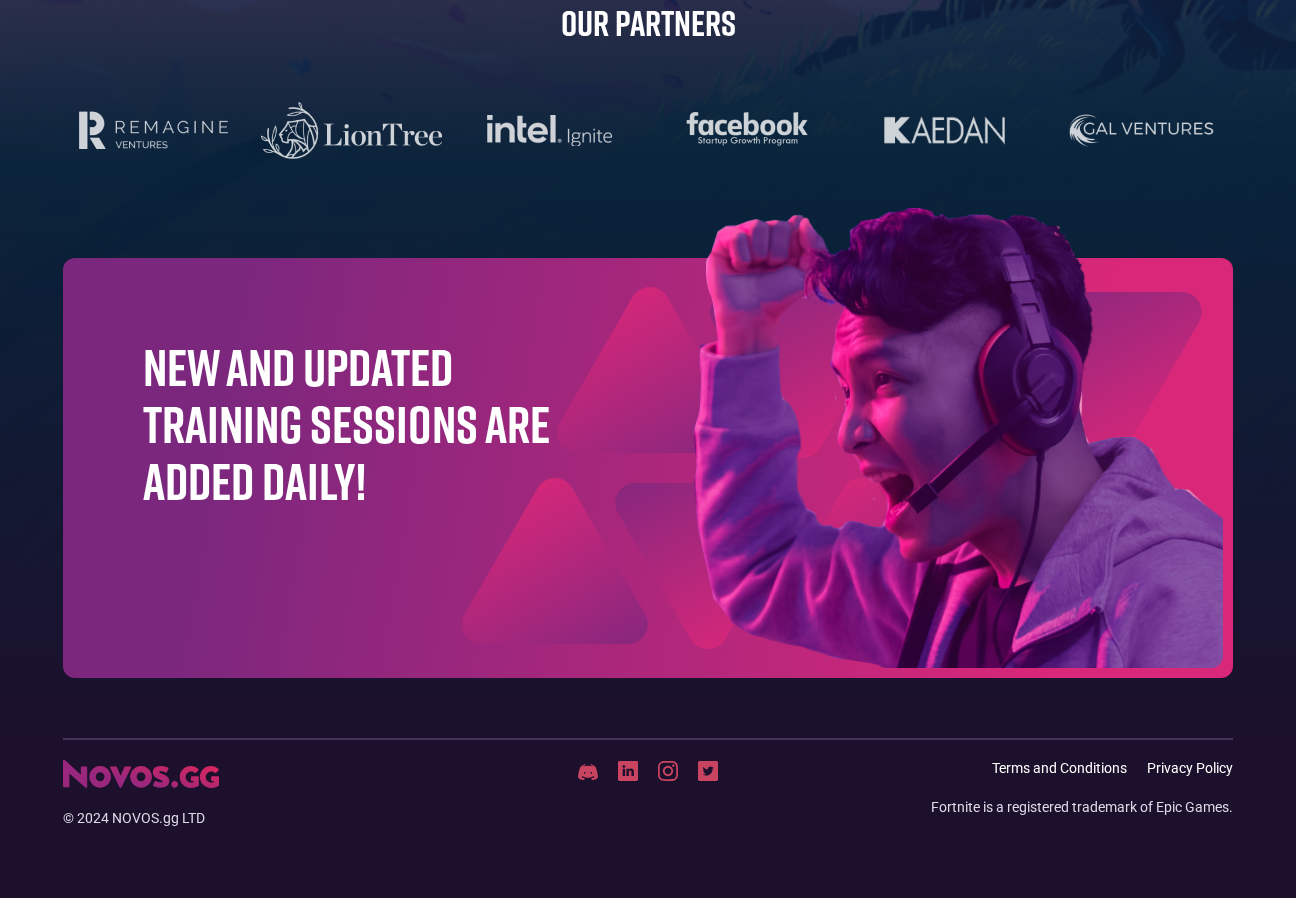 click at bounding box center [708, 771] 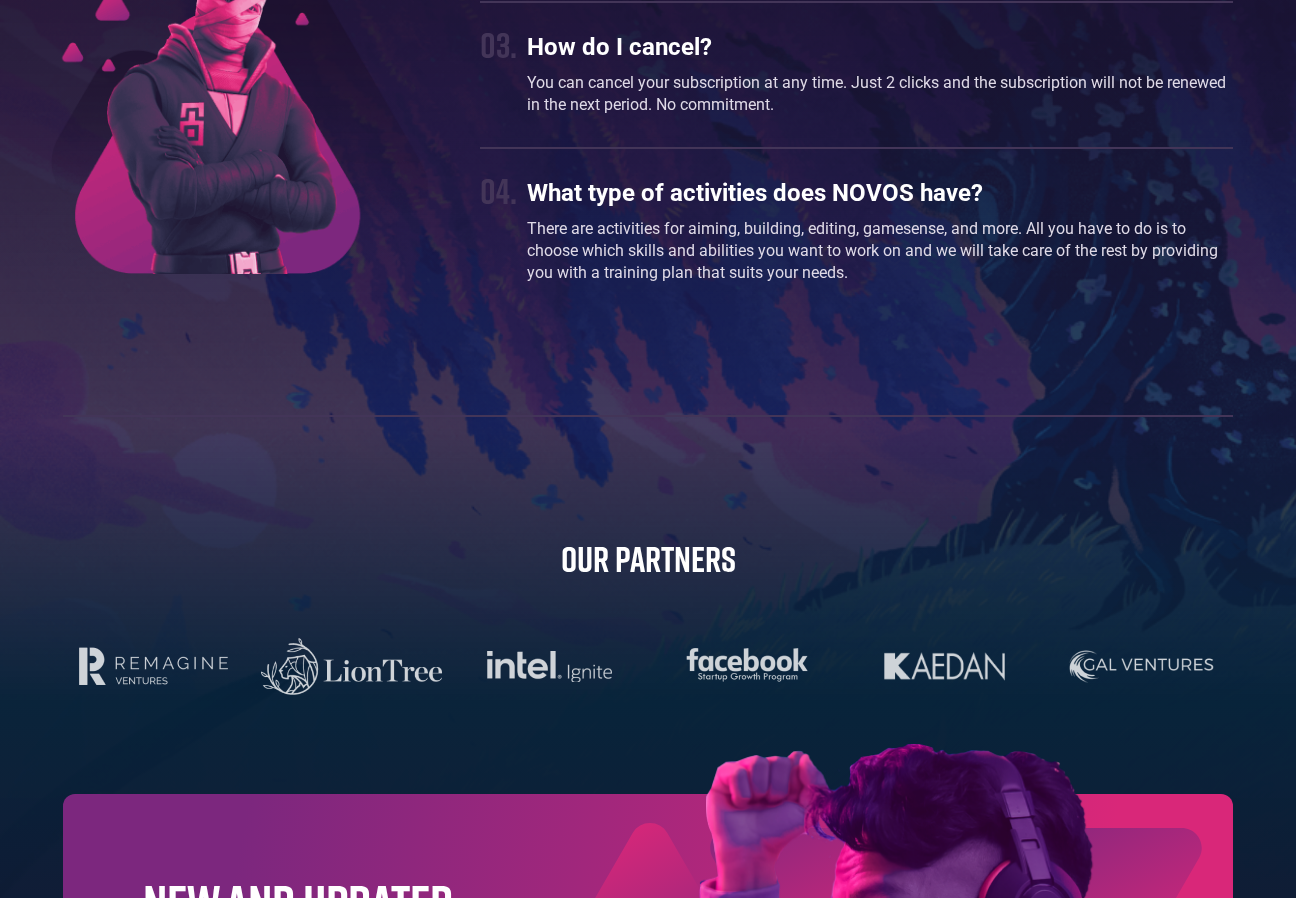 click at bounding box center [549, 666] 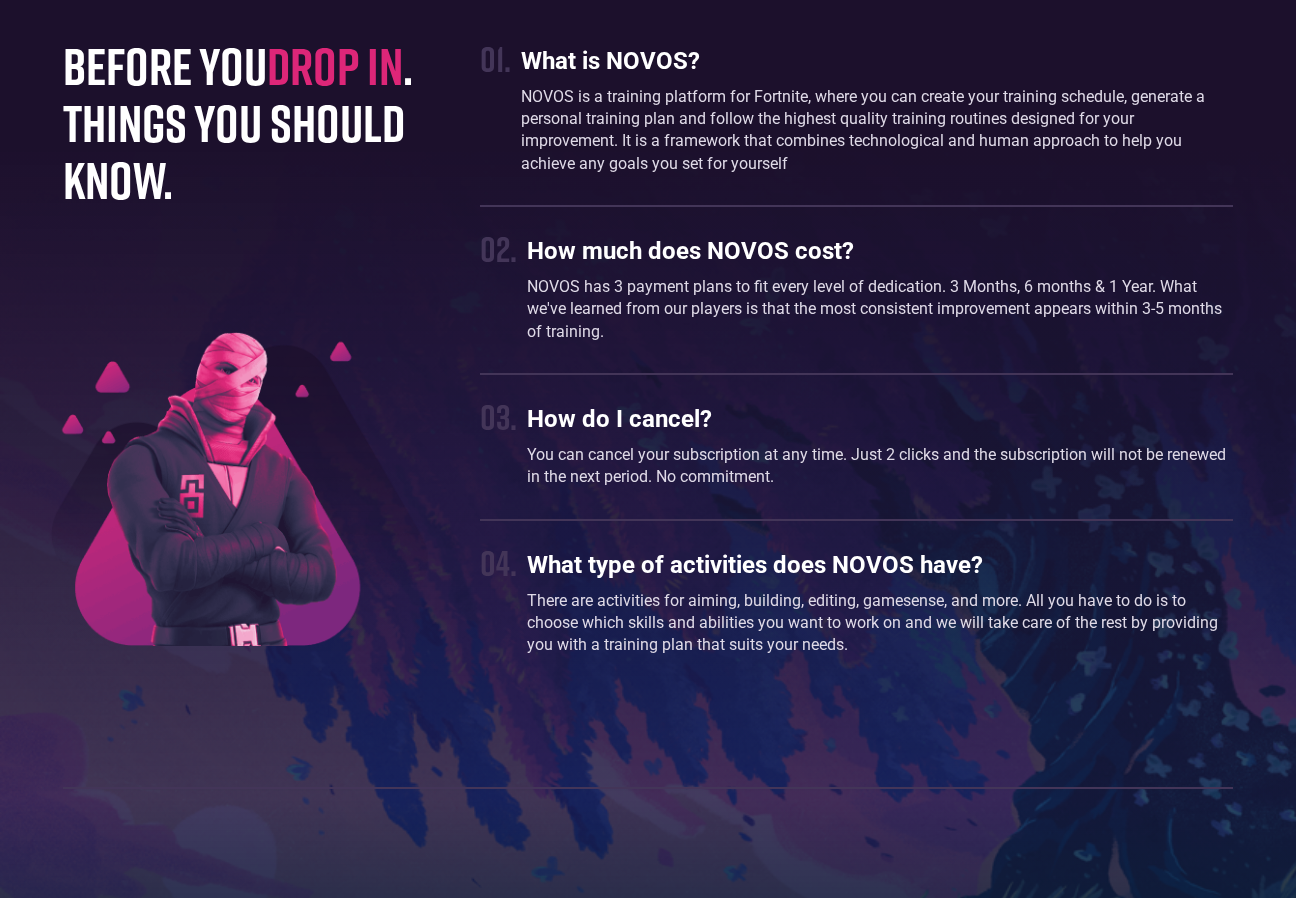 scroll, scrollTop: 5214, scrollLeft: 0, axis: vertical 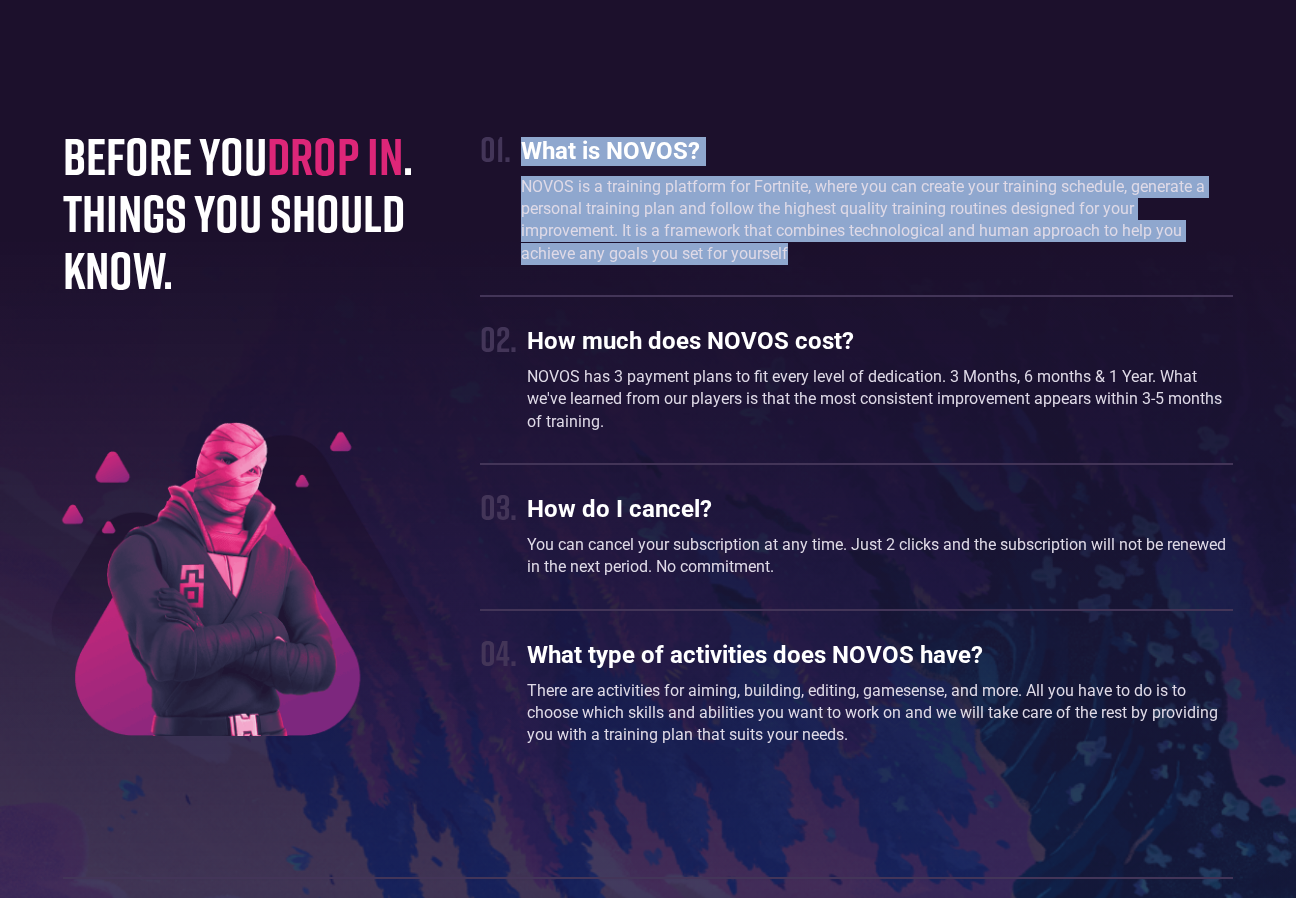 drag, startPoint x: 525, startPoint y: 154, endPoint x: 883, endPoint y: 256, distance: 372.24722 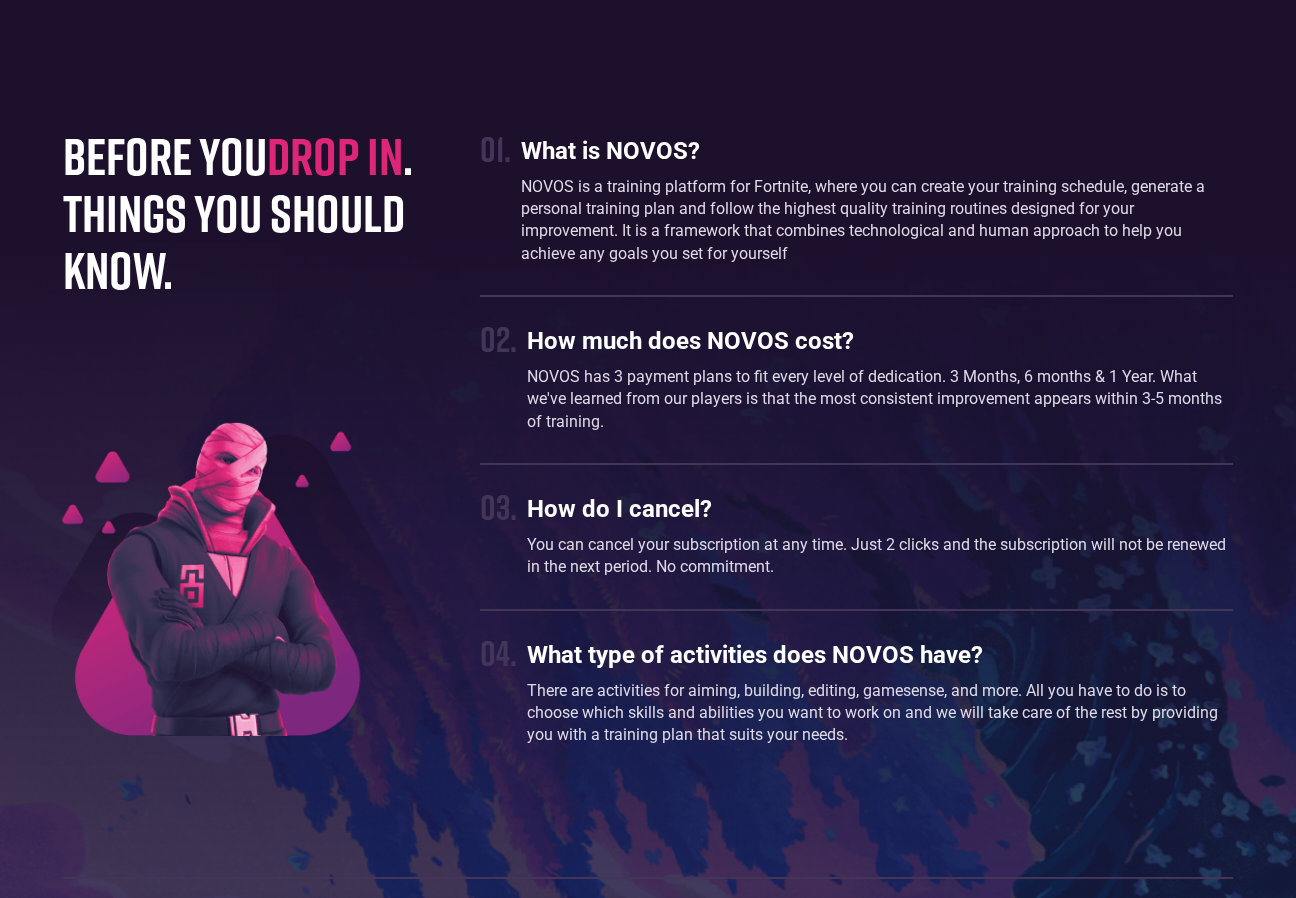 click on "NOVOS is a training platform for Fortnite, where you can create your training schedule, generate a personal training plan and follow the highest quality training routines designed for your improvement. It is a framework that combines technological and human approach to help you achieve any goals you set for yourself" at bounding box center (877, 221) 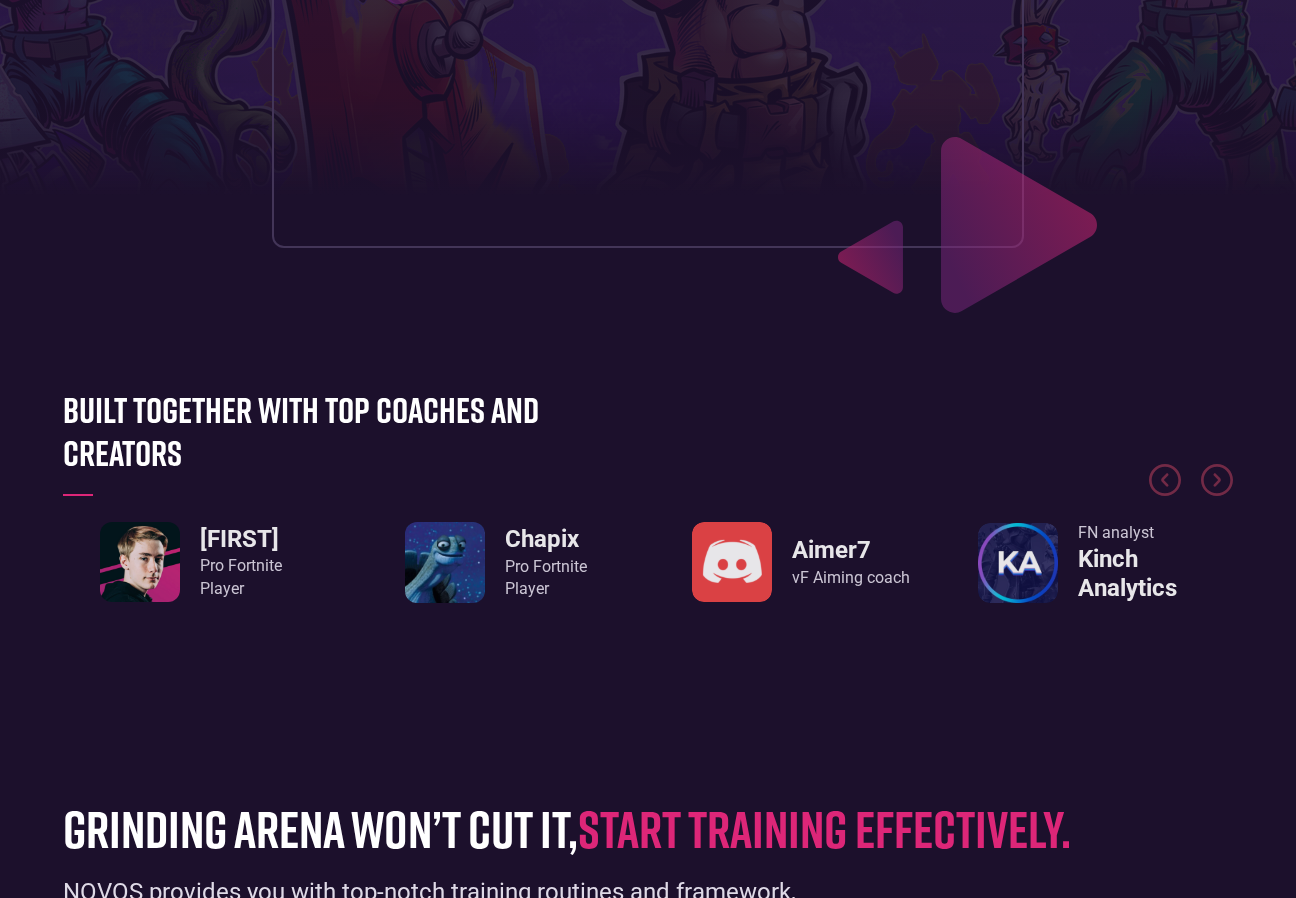 scroll, scrollTop: 0, scrollLeft: 0, axis: both 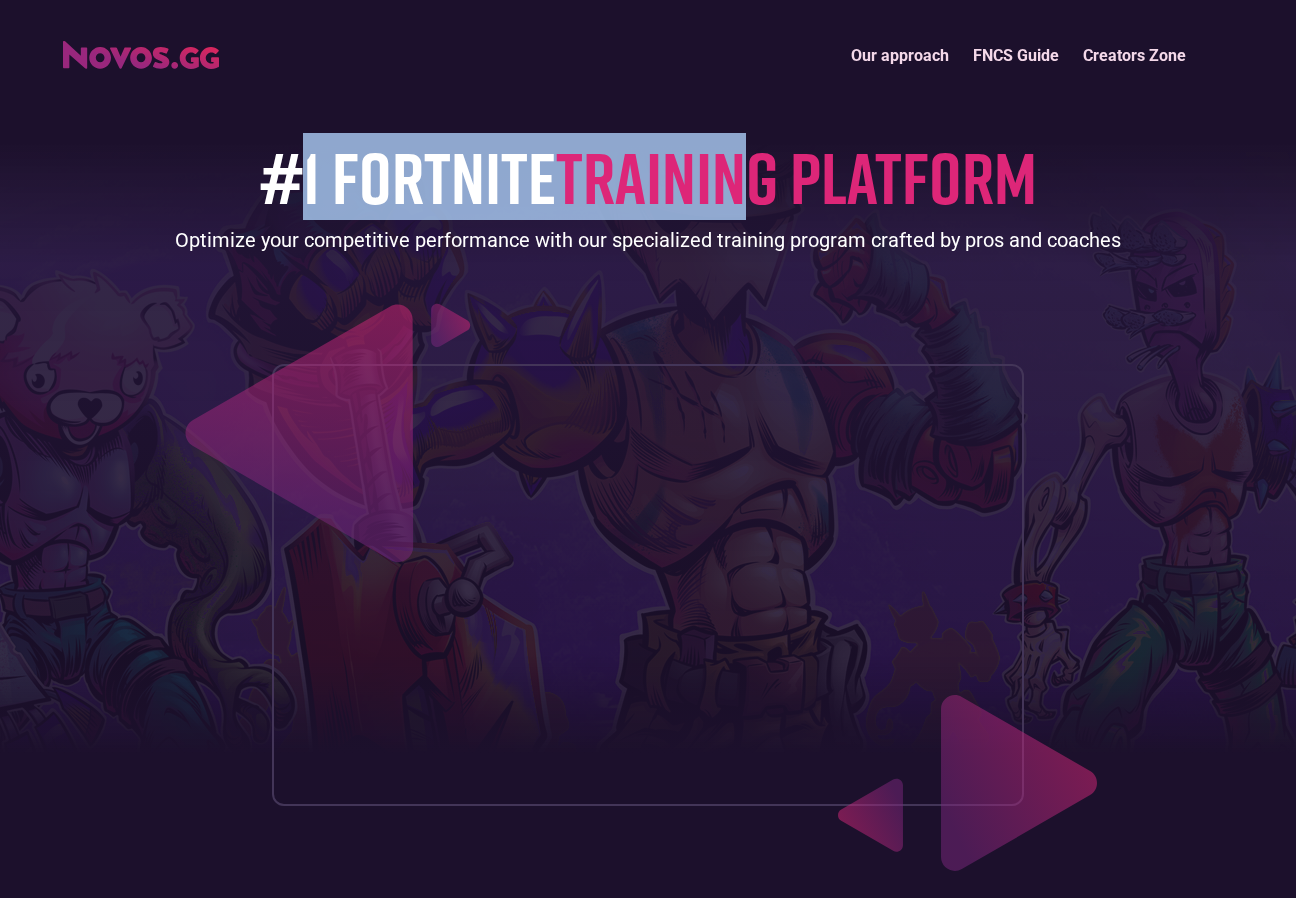 drag, startPoint x: 303, startPoint y: 158, endPoint x: 836, endPoint y: 158, distance: 533 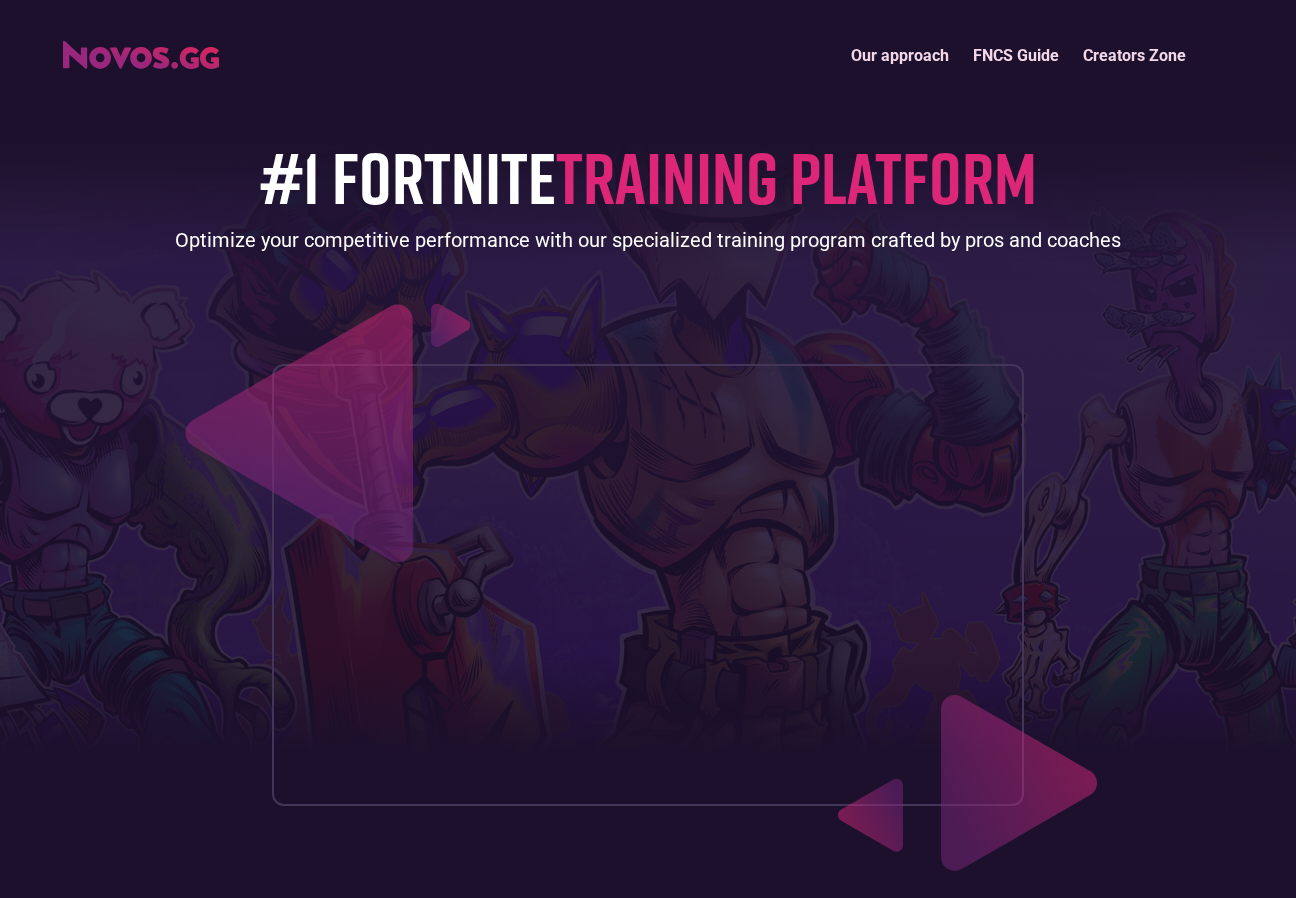 click on "Optimize your competitive performance with our specialized training program crafted by pros and coaches" at bounding box center (648, 240) 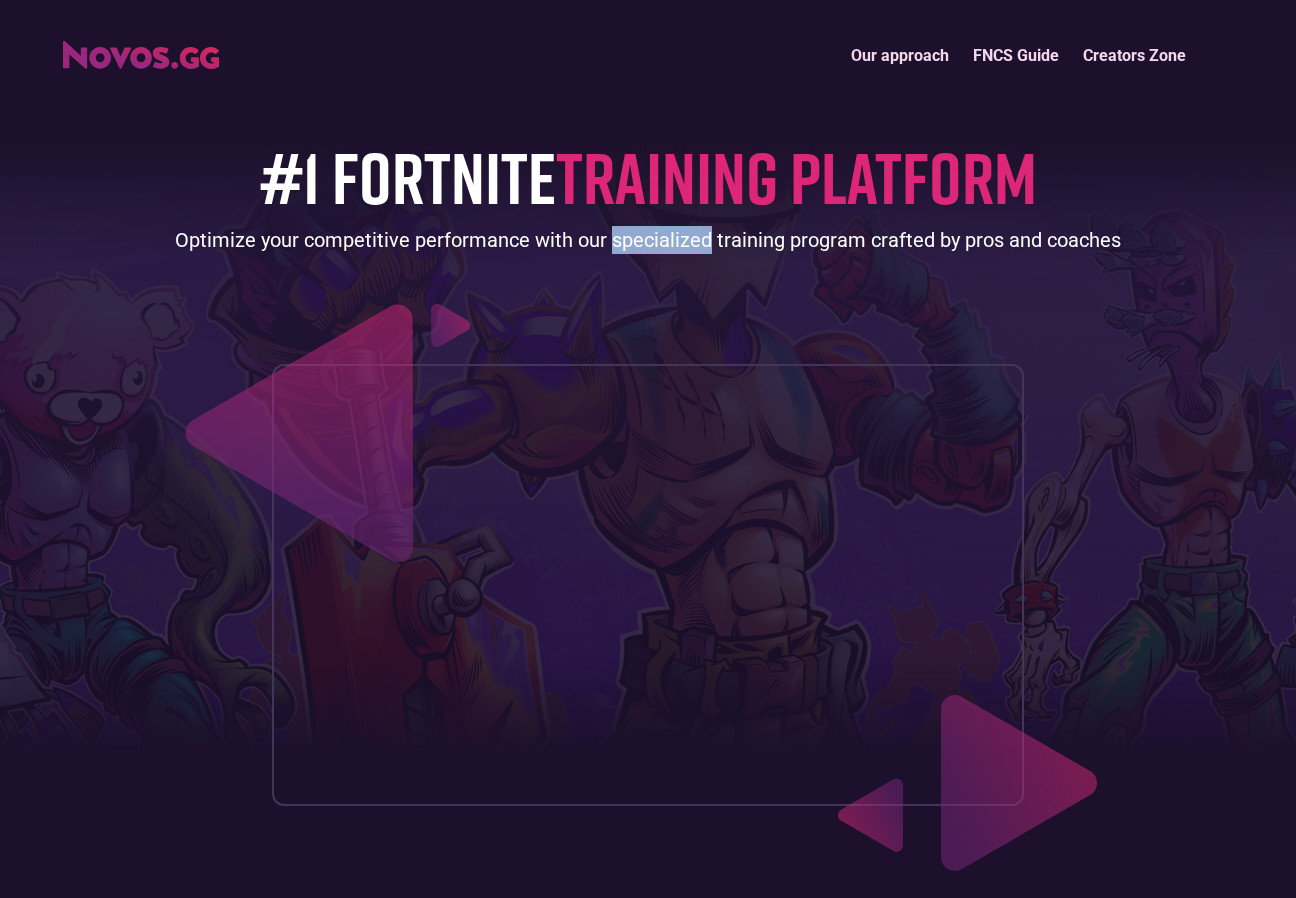 click on "Optimize your competitive performance with our specialized training program crafted by pros and coaches" at bounding box center [648, 240] 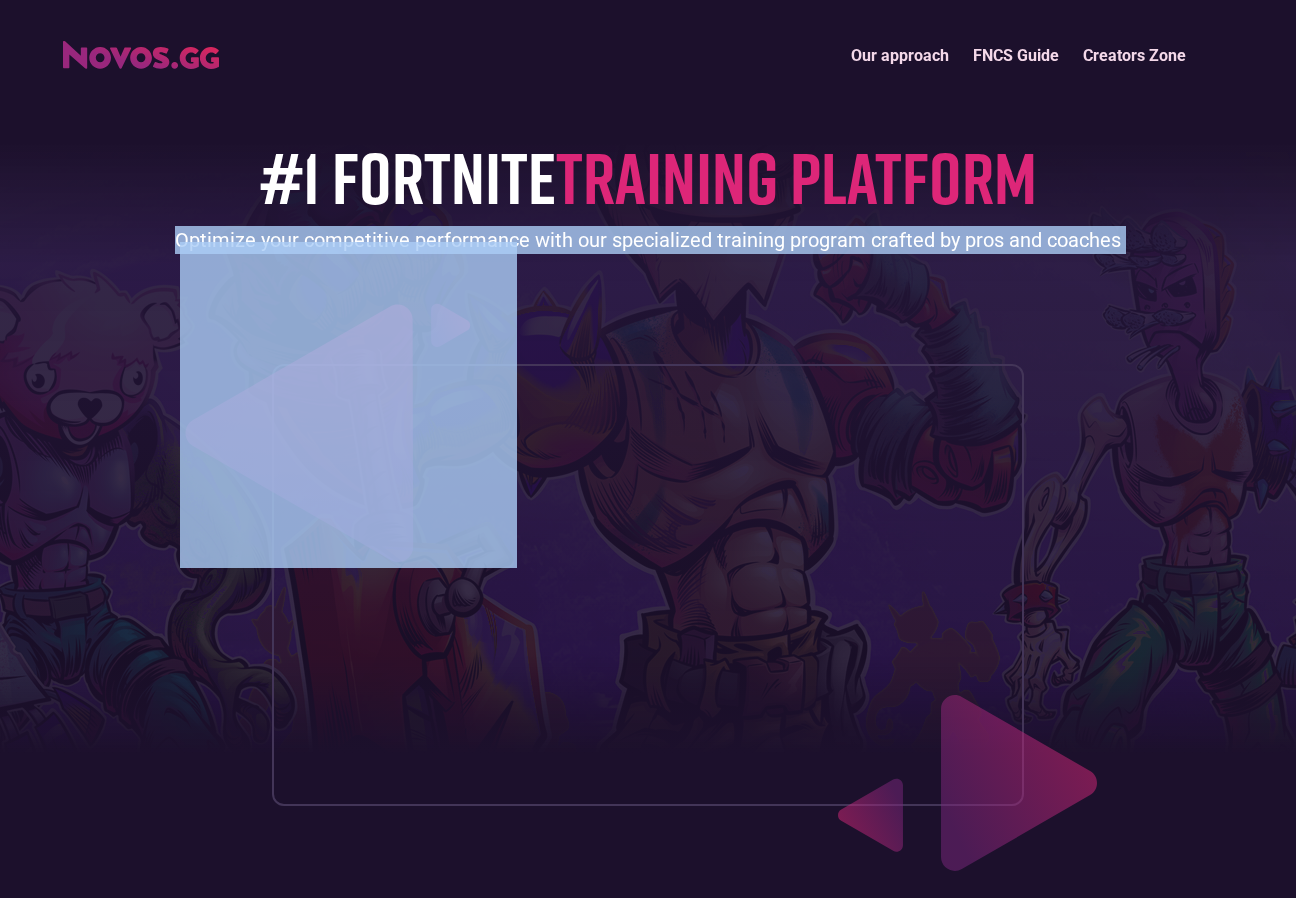 click on "Optimize your competitive performance with our specialized training program crafted by pros and coaches" at bounding box center [648, 240] 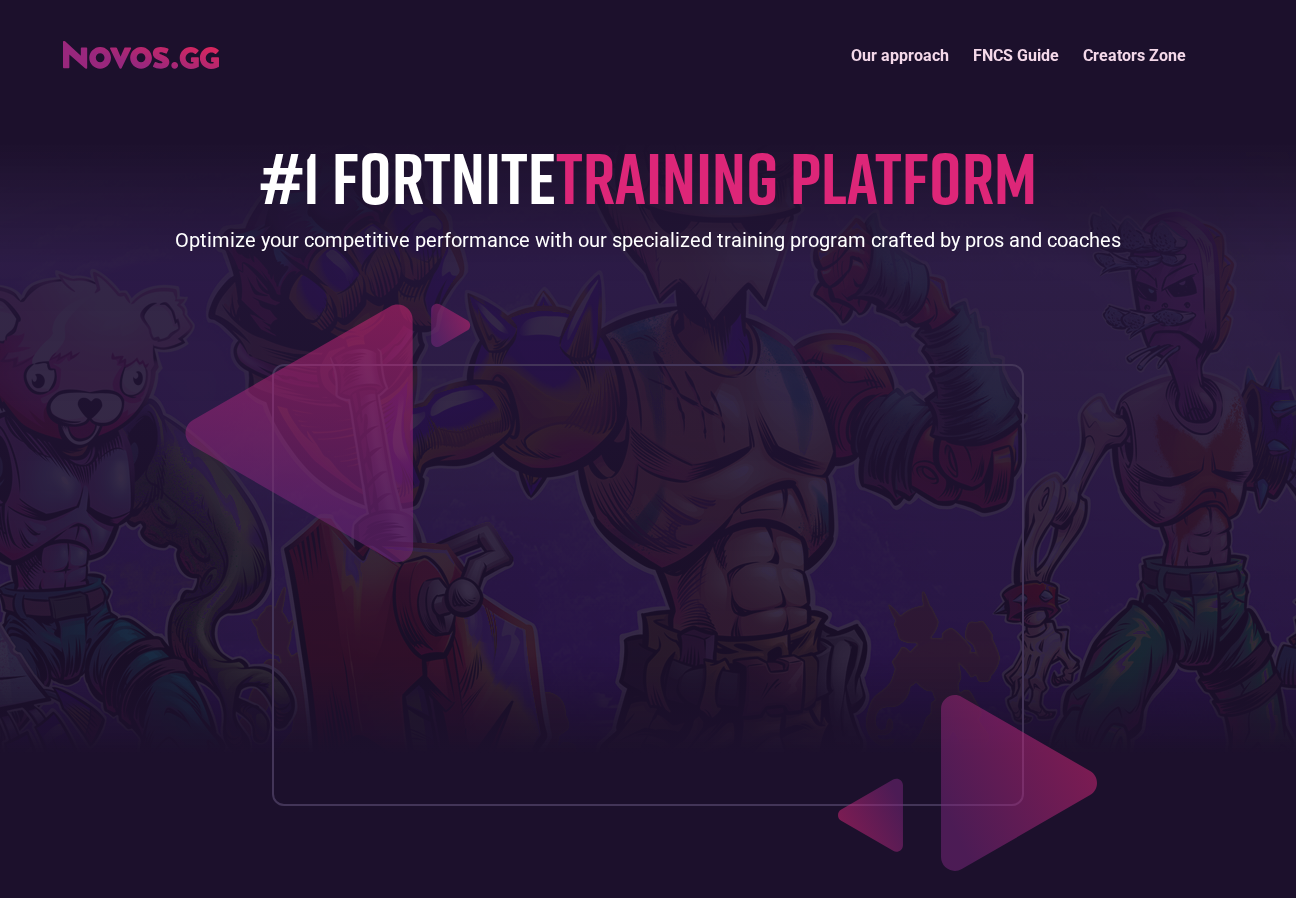 click on "TRAINING PLATFORM" at bounding box center (796, 176) 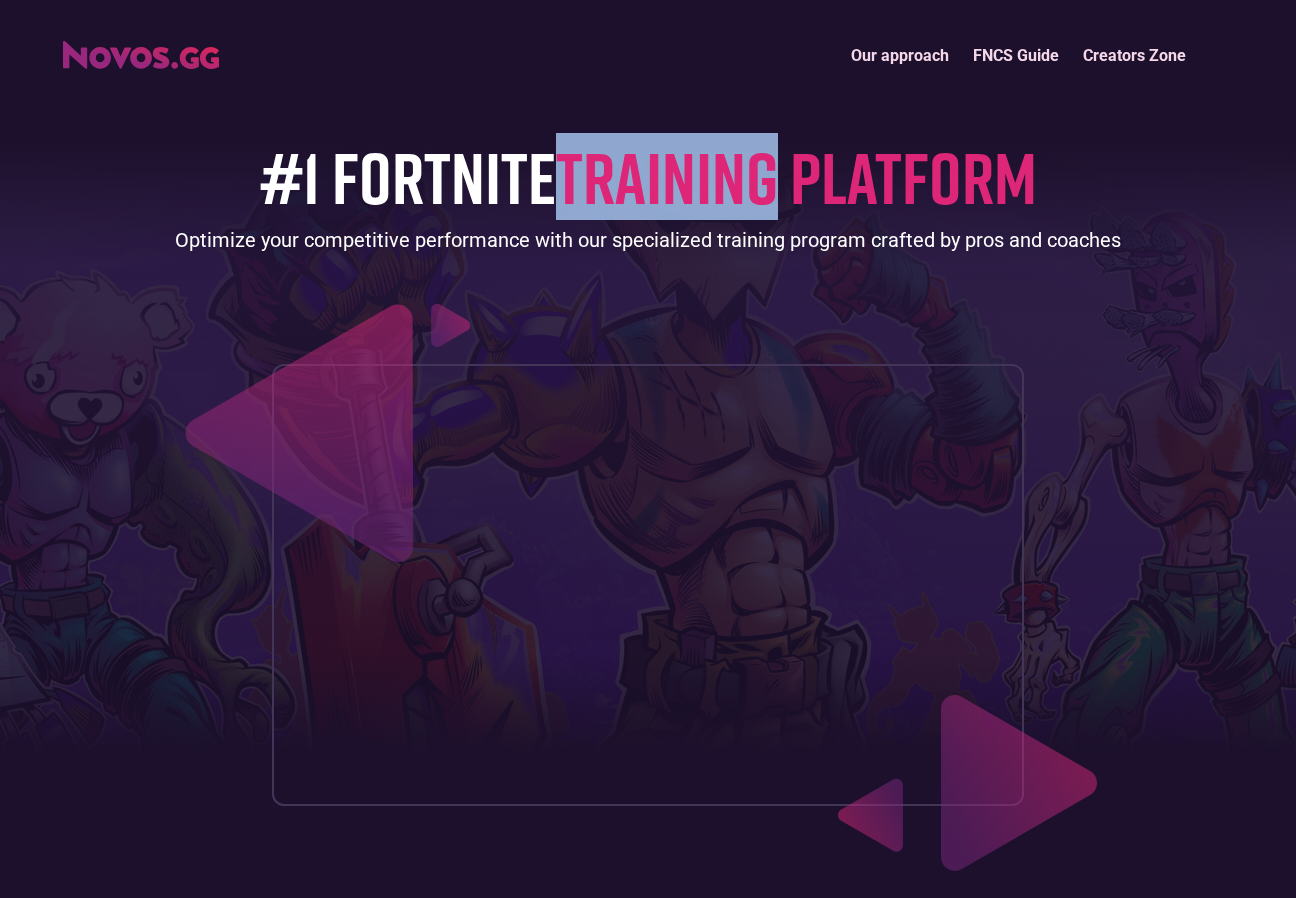 click on "TRAINING PLATFORM" at bounding box center (796, 176) 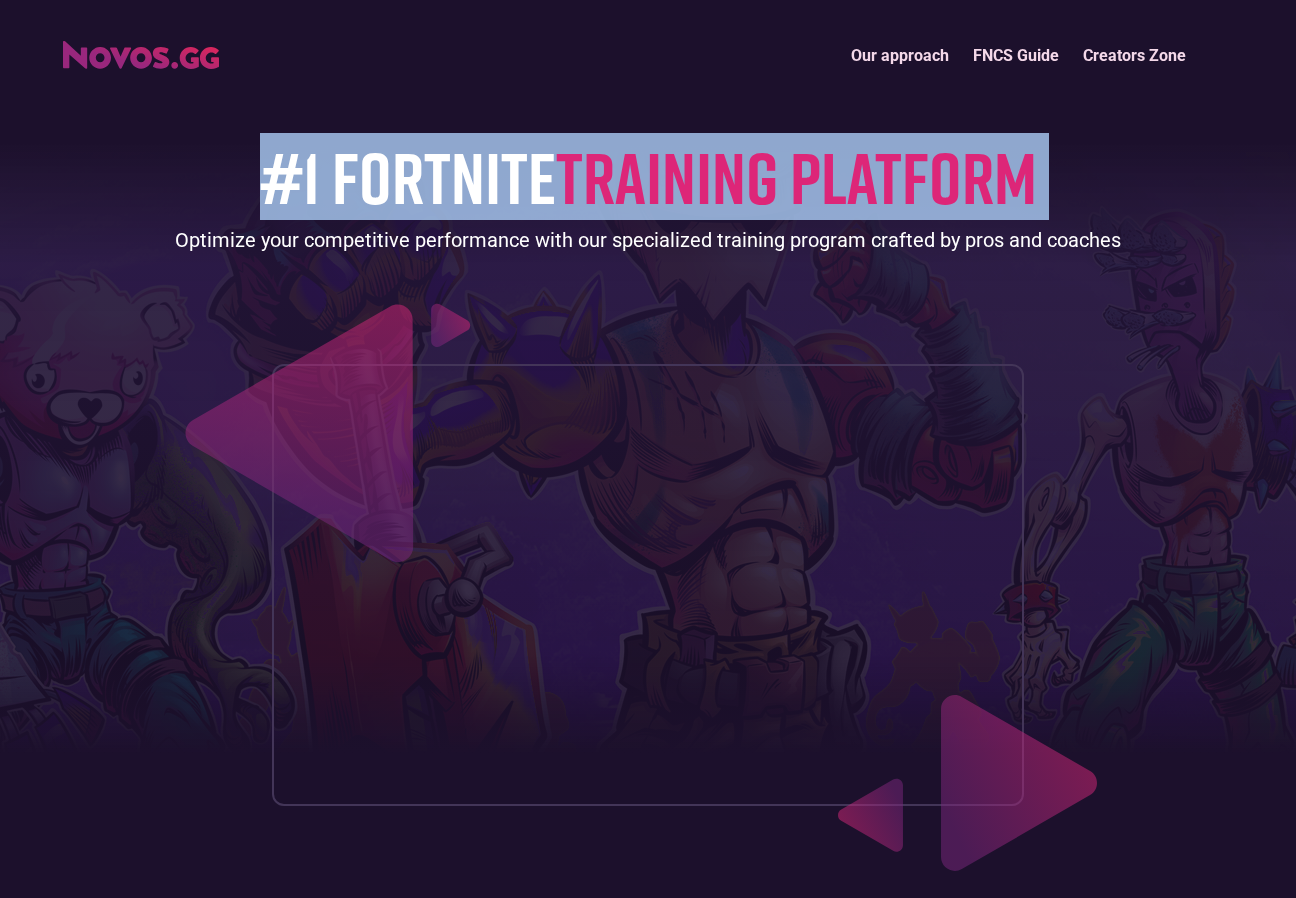 click on "TRAINING PLATFORM" at bounding box center (796, 176) 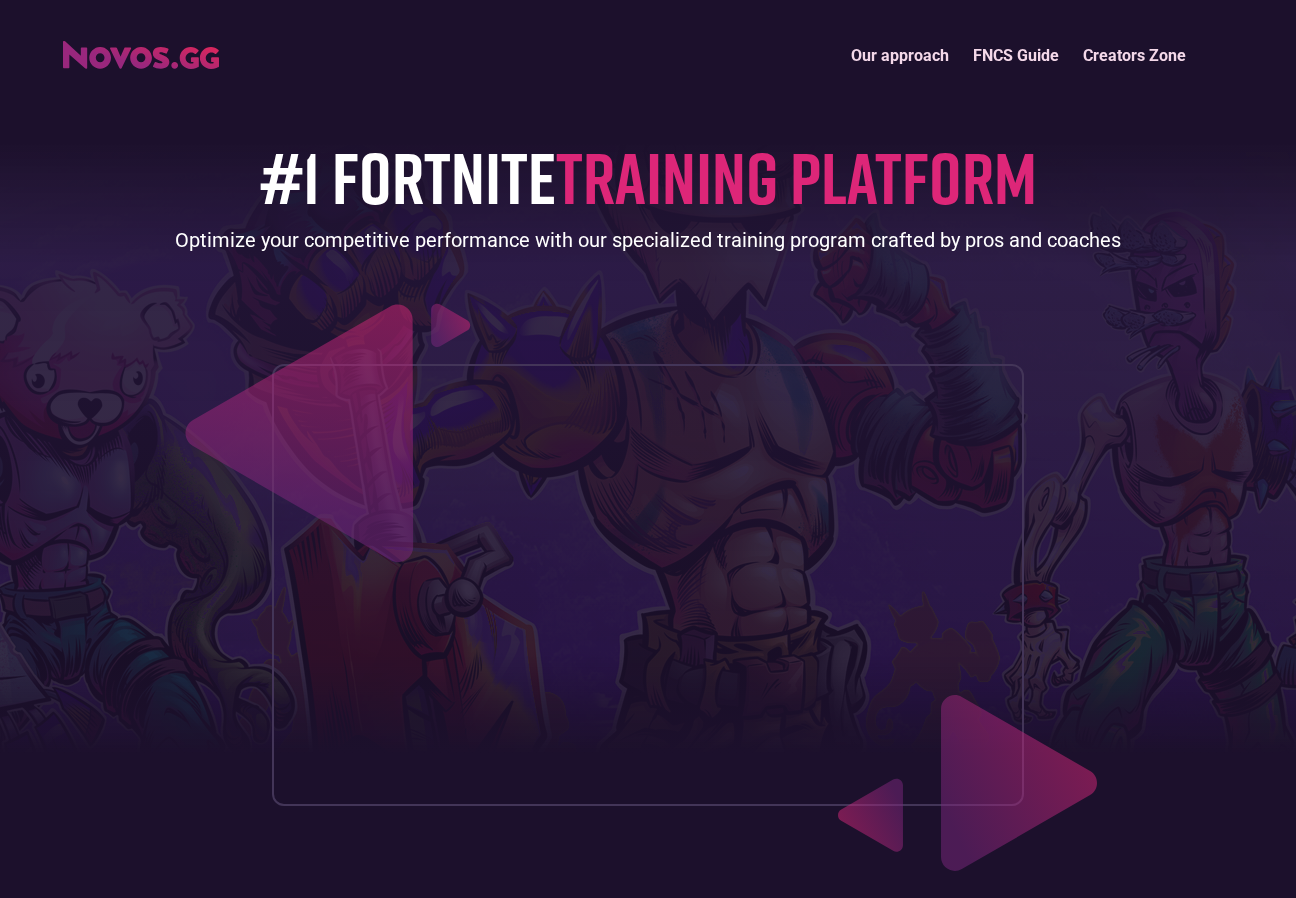 click on "TRAINING PLATFORM" at bounding box center (796, 176) 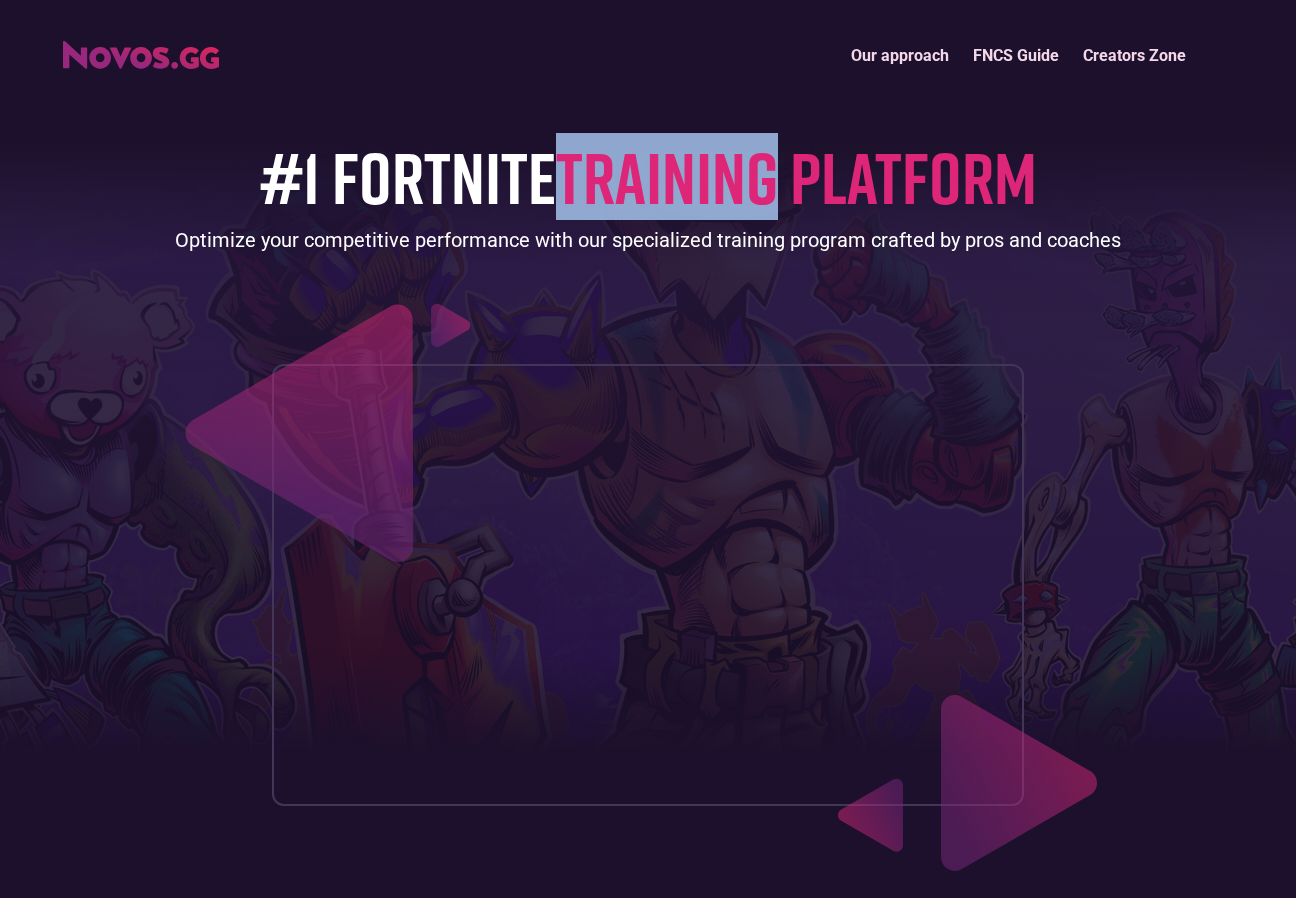 click on "TRAINING PLATFORM" at bounding box center (796, 176) 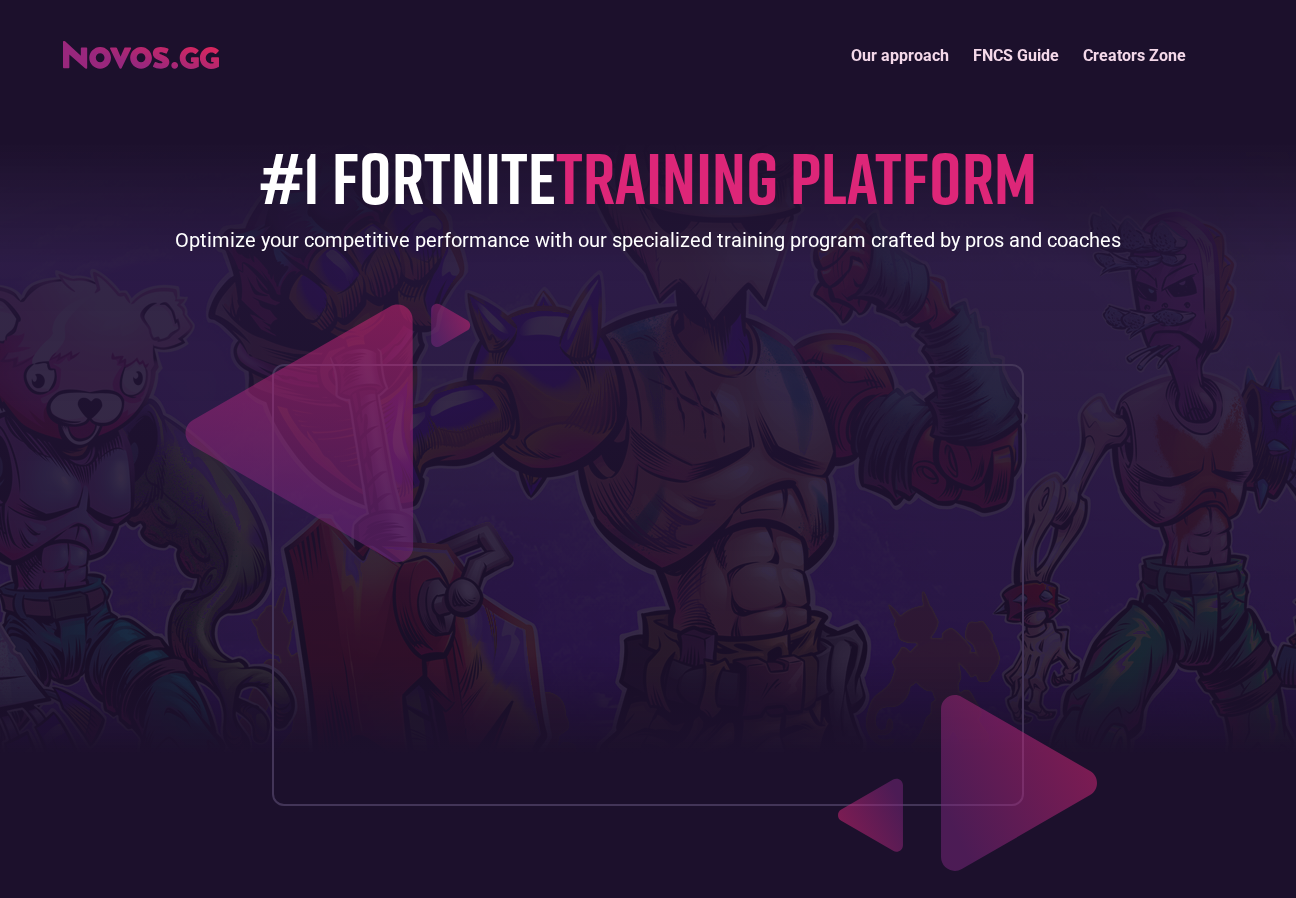 click on "TRAINING PLATFORM" at bounding box center (796, 176) 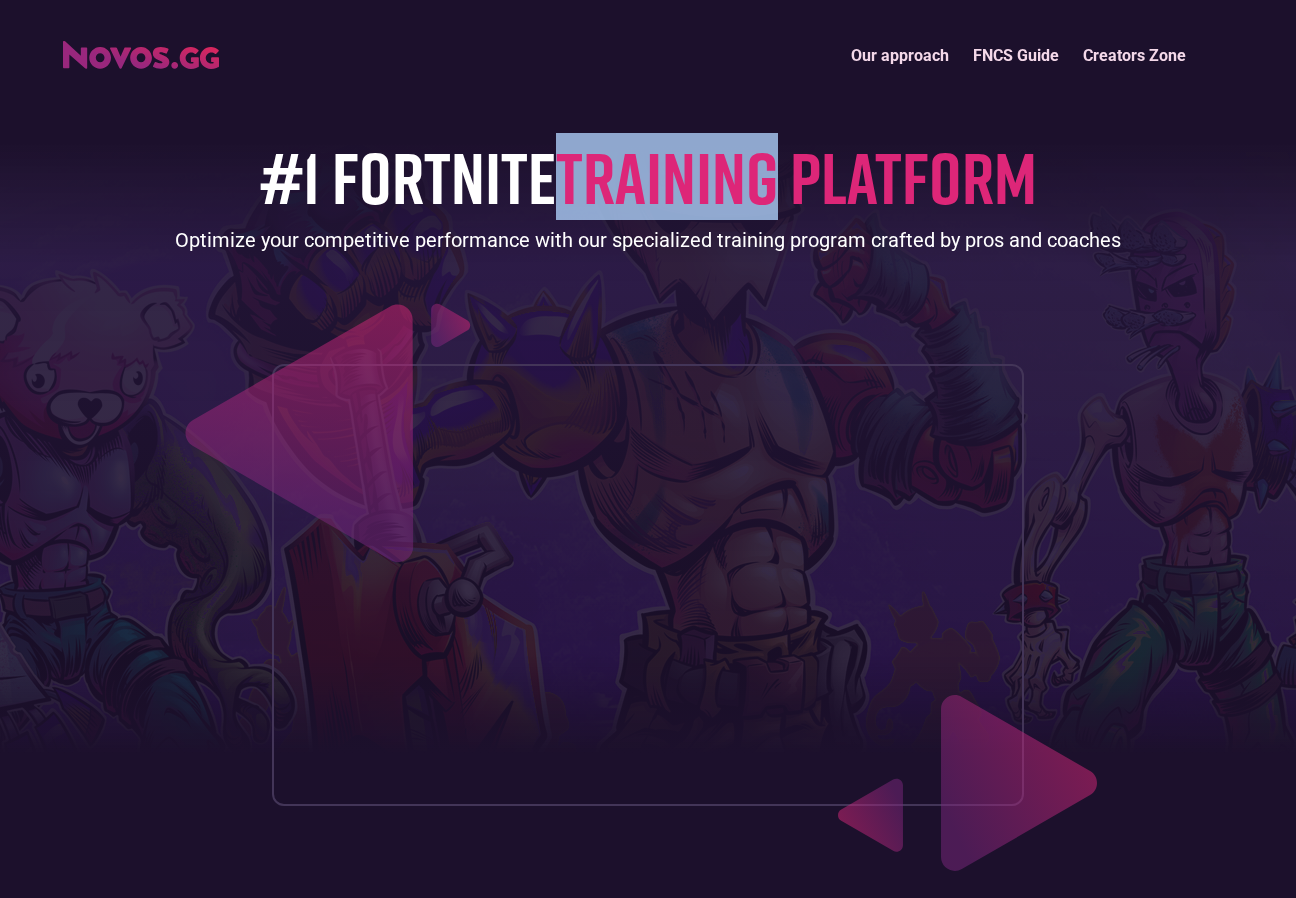 click on "TRAINING PLATFORM" at bounding box center [796, 176] 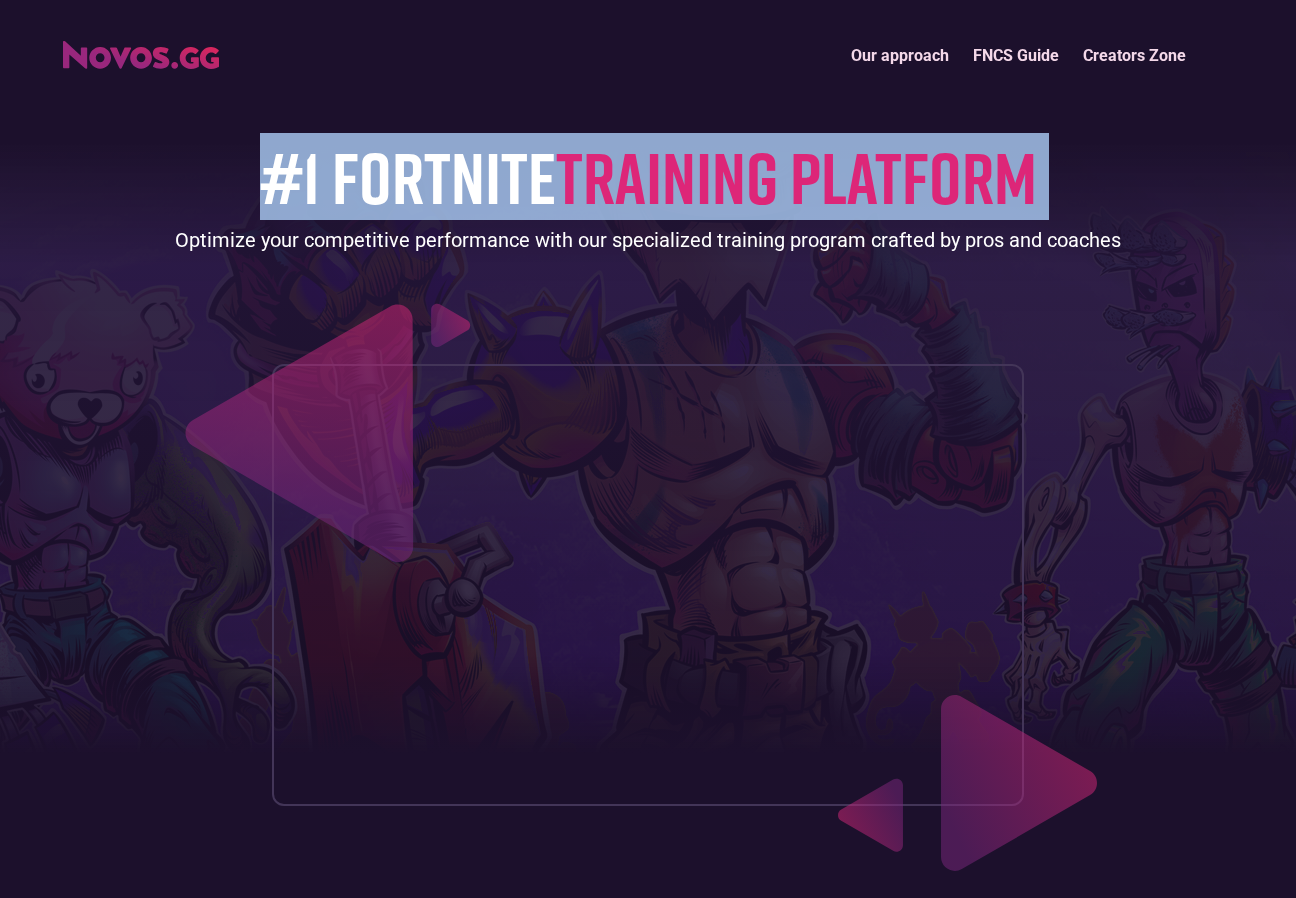 click on "TRAINING PLATFORM" at bounding box center (796, 176) 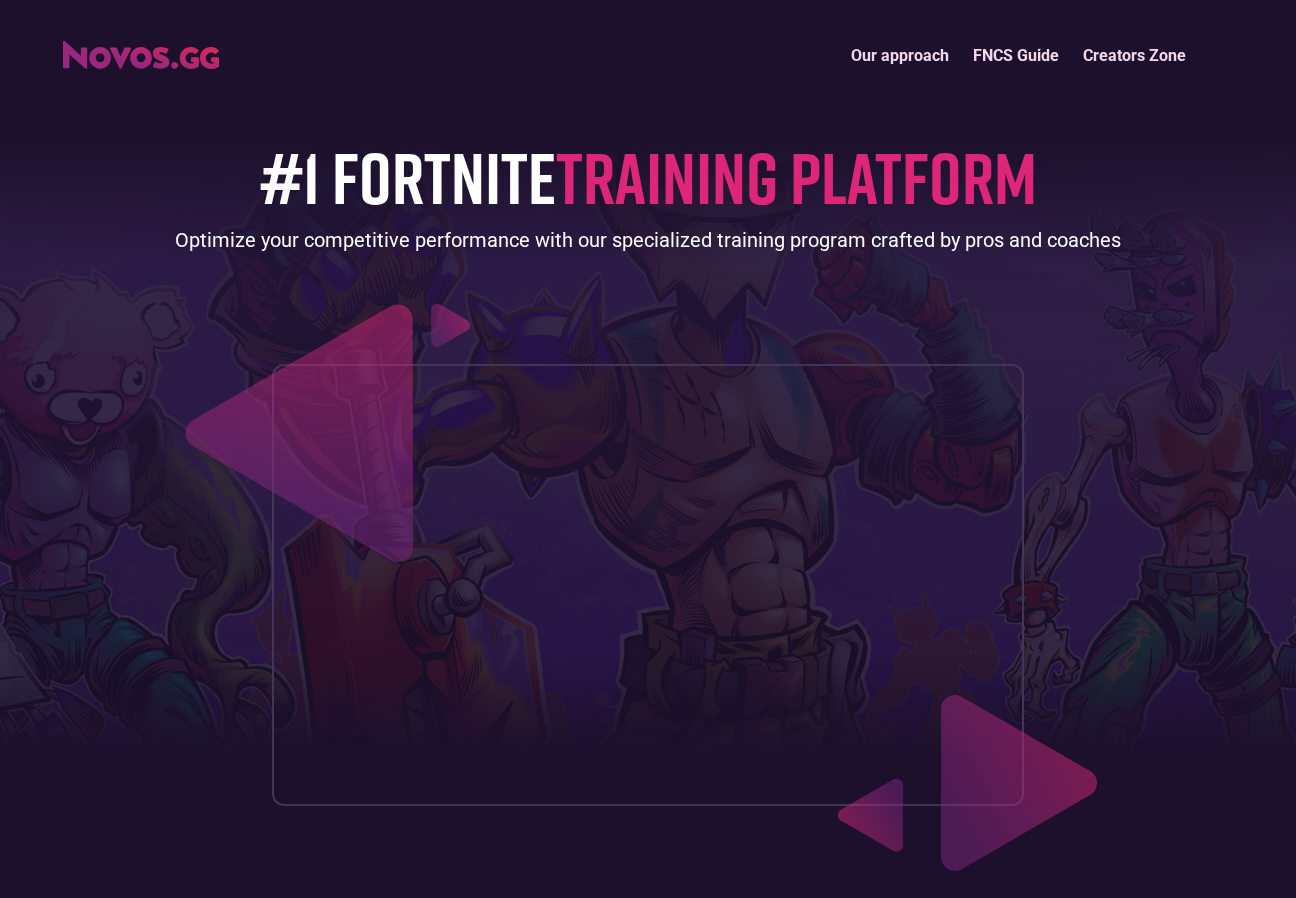 click on "#1 FORTNITE TRAINING PLATFORM" at bounding box center [648, 176] 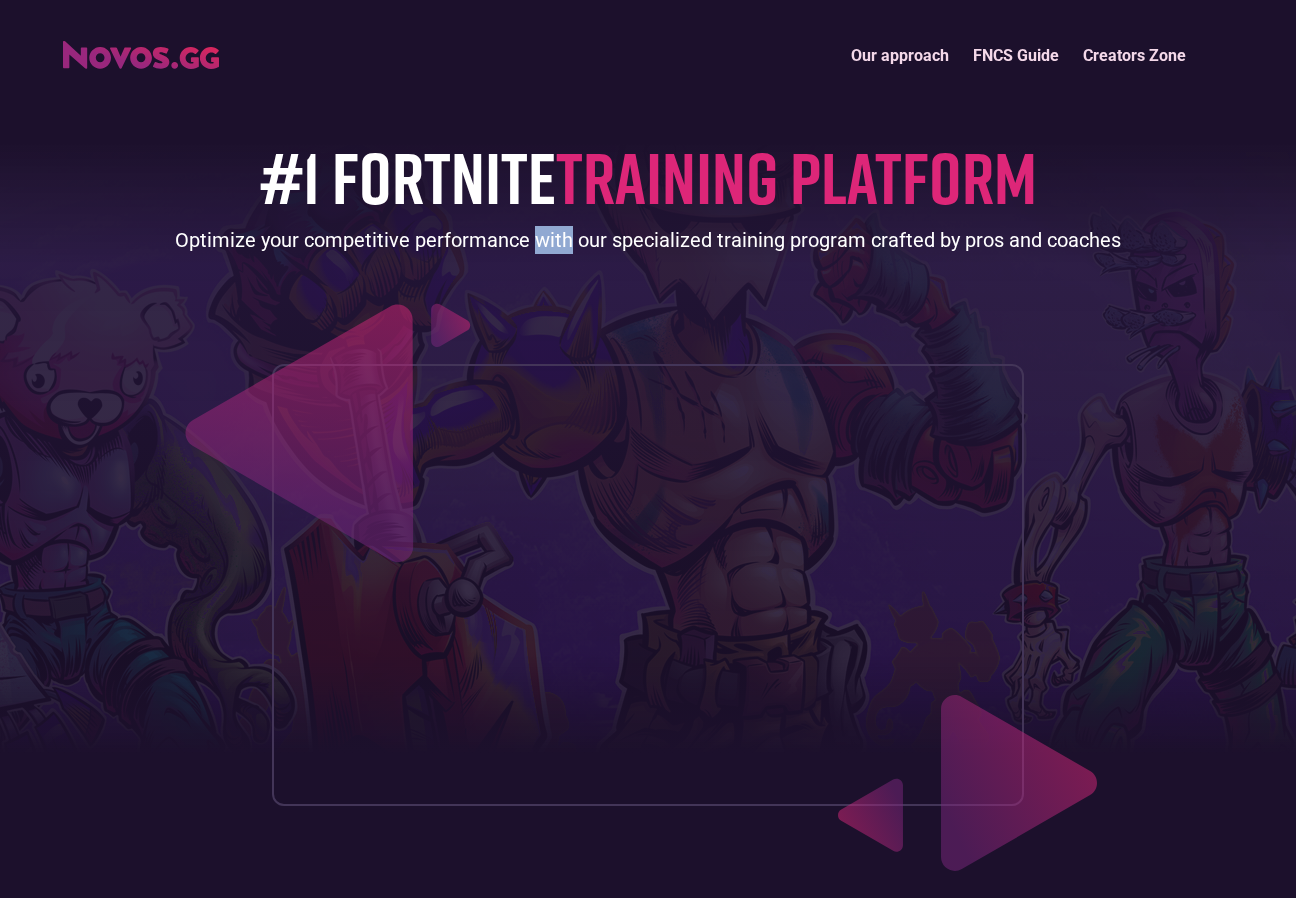 click on "Optimize your competitive performance with our specialized training program crafted by pros and coaches" at bounding box center (648, 240) 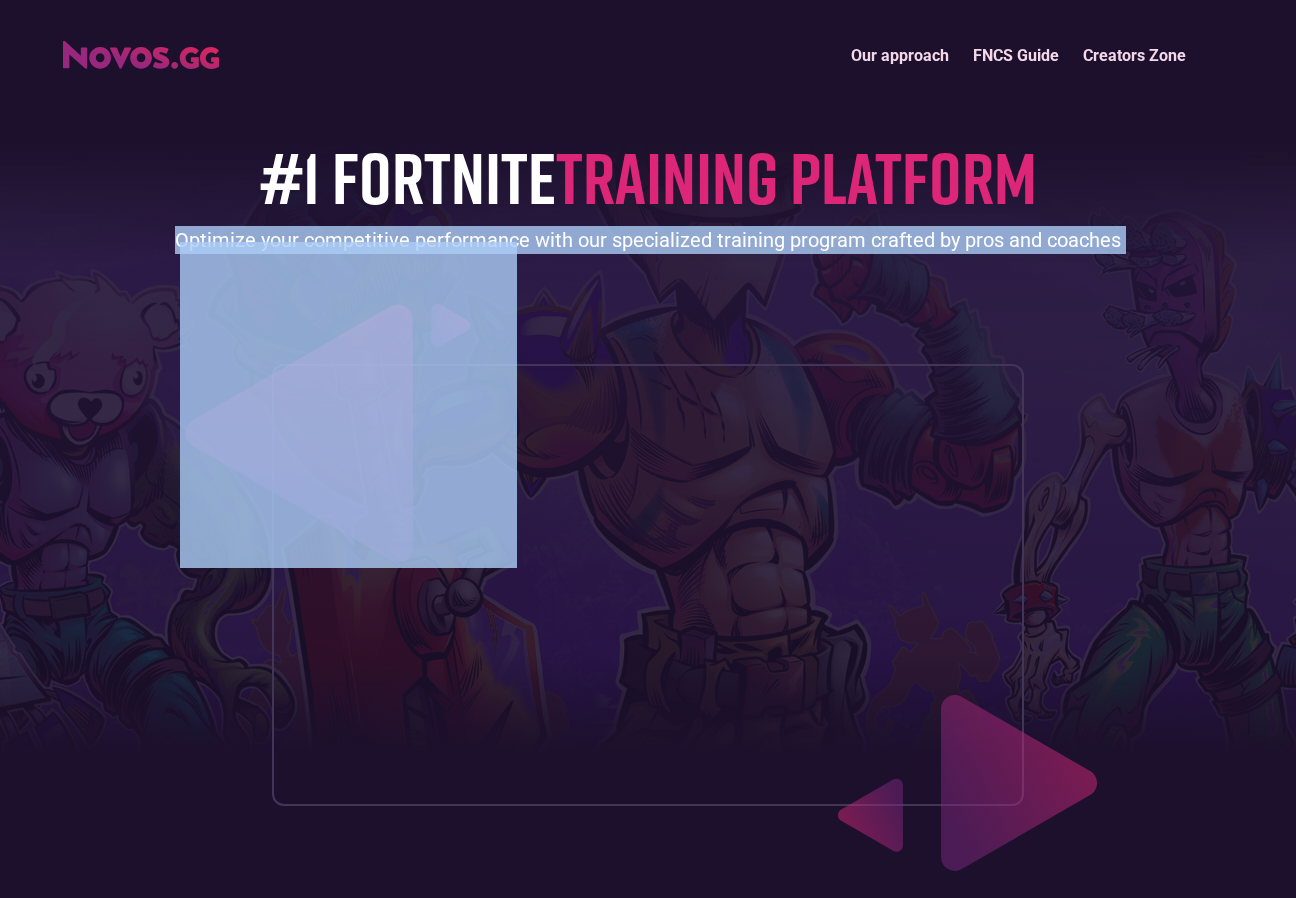 click on "Optimize your competitive performance with our specialized training program crafted by pros and coaches" at bounding box center [648, 240] 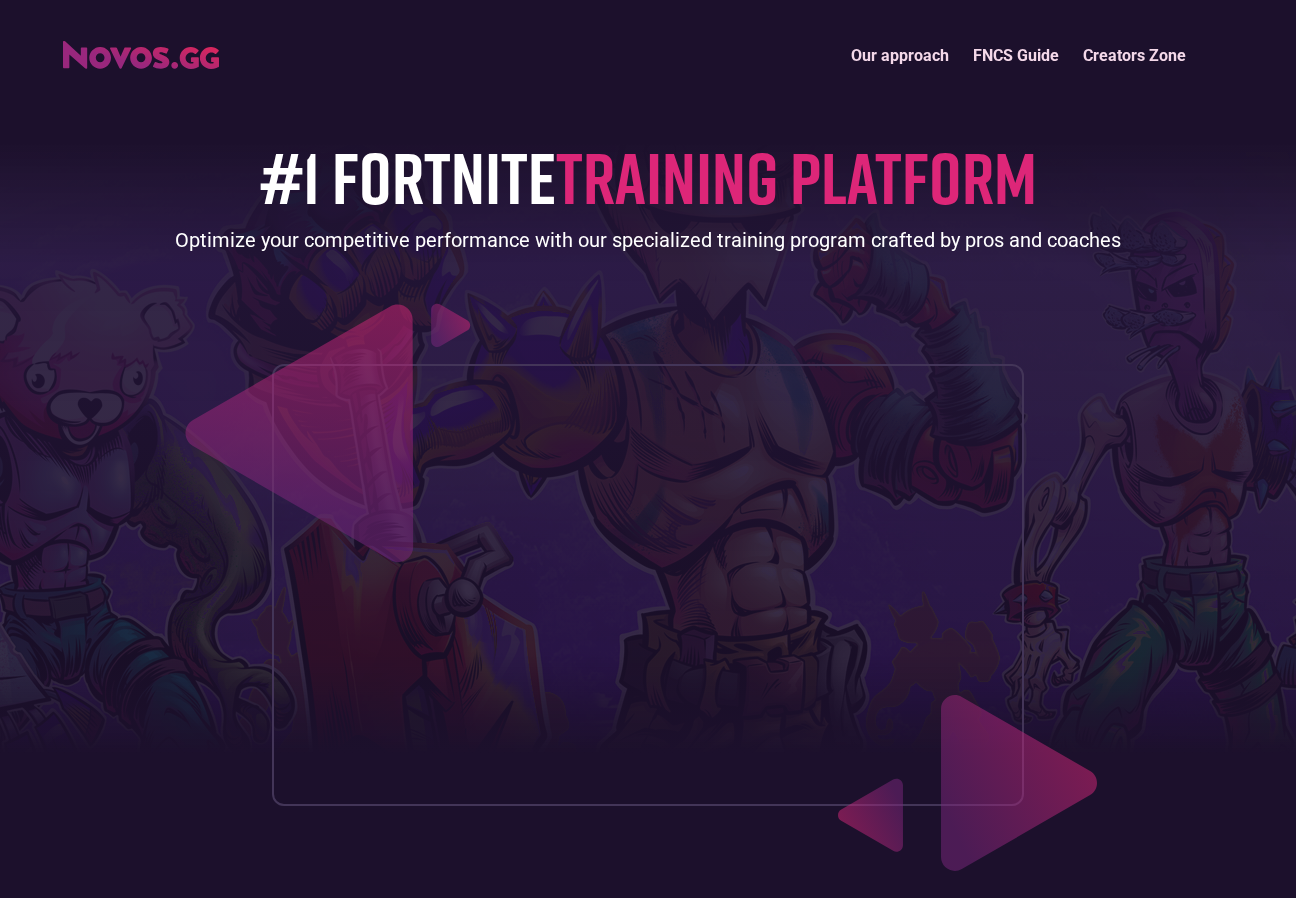 click on "#1 FORTNITE TRAINING PLATFORM" at bounding box center (648, 176) 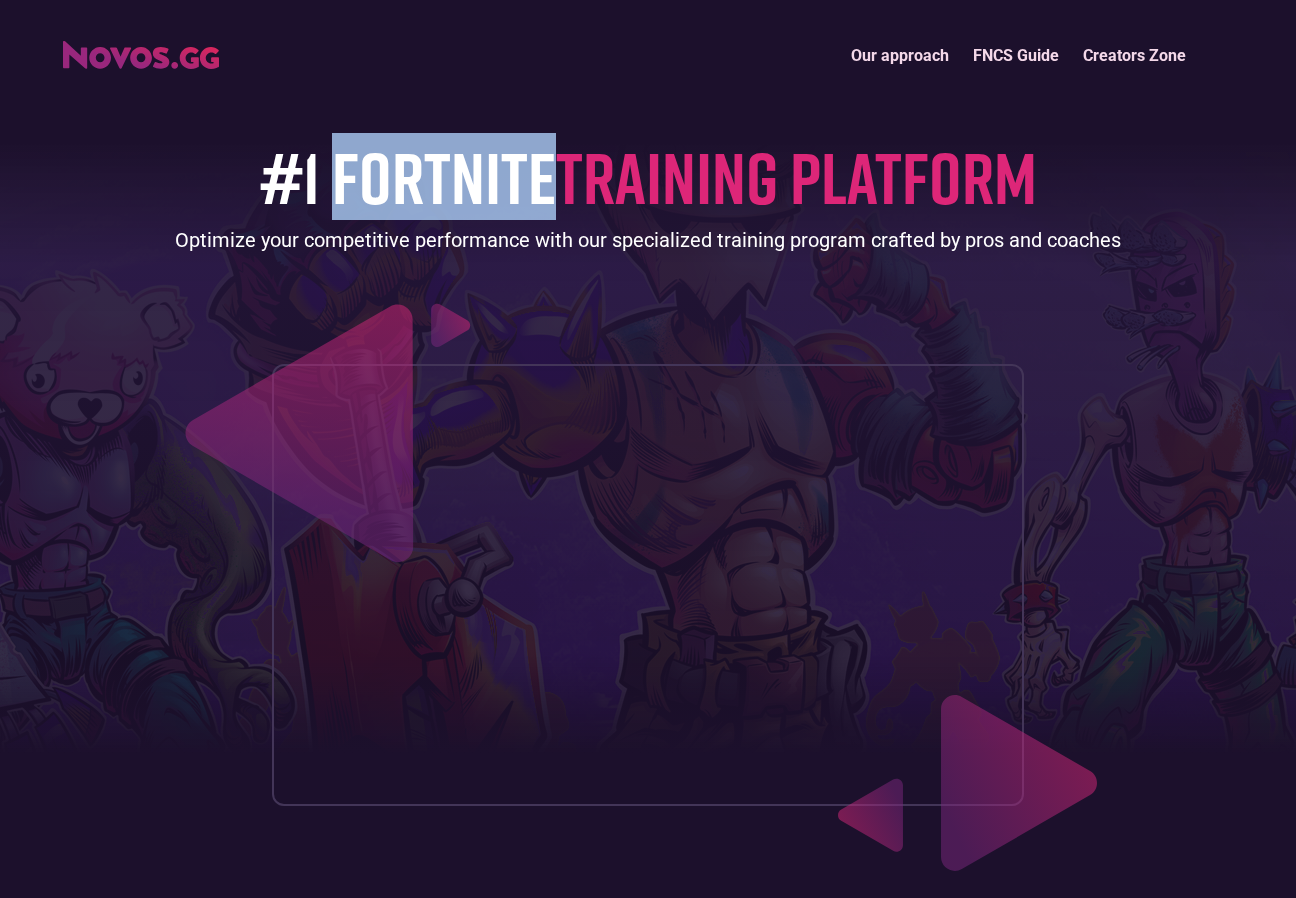 click on "#1 FORTNITE TRAINING PLATFORM" at bounding box center (648, 176) 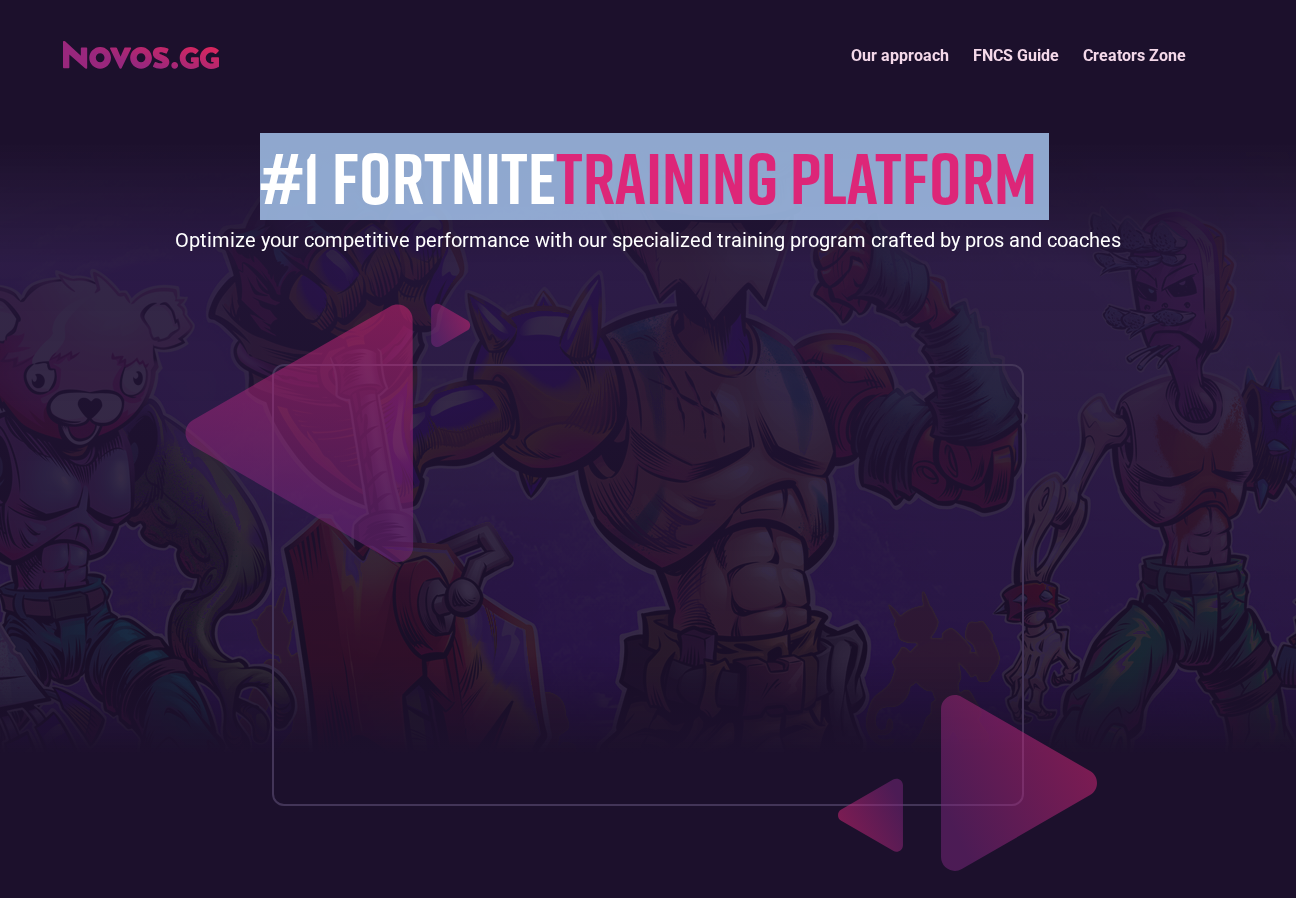 click on "#1 FORTNITE TRAINING PLATFORM" at bounding box center (648, 176) 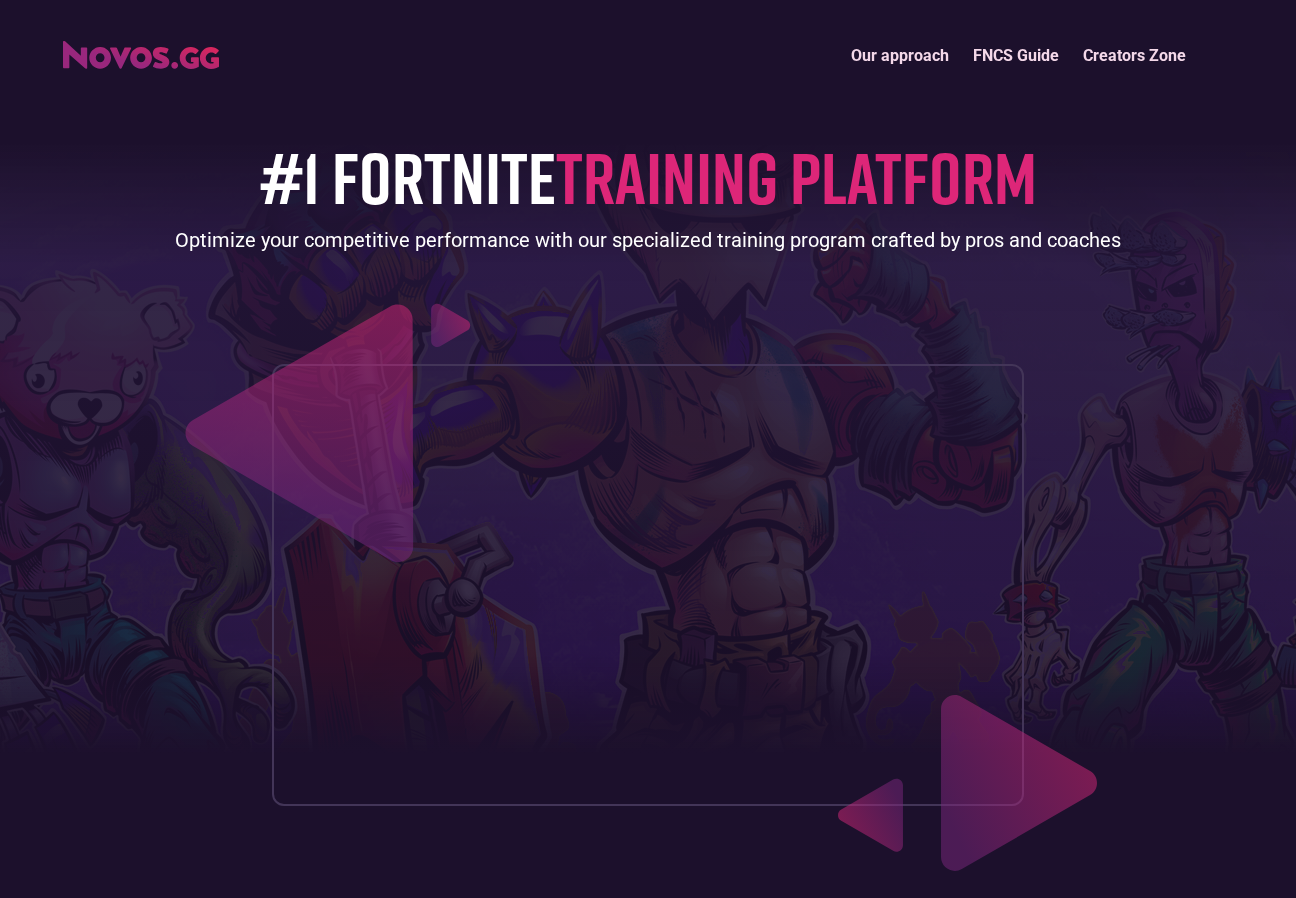 click on "Optimize your competitive performance with our specialized training program crafted by pros and coaches" at bounding box center (648, 240) 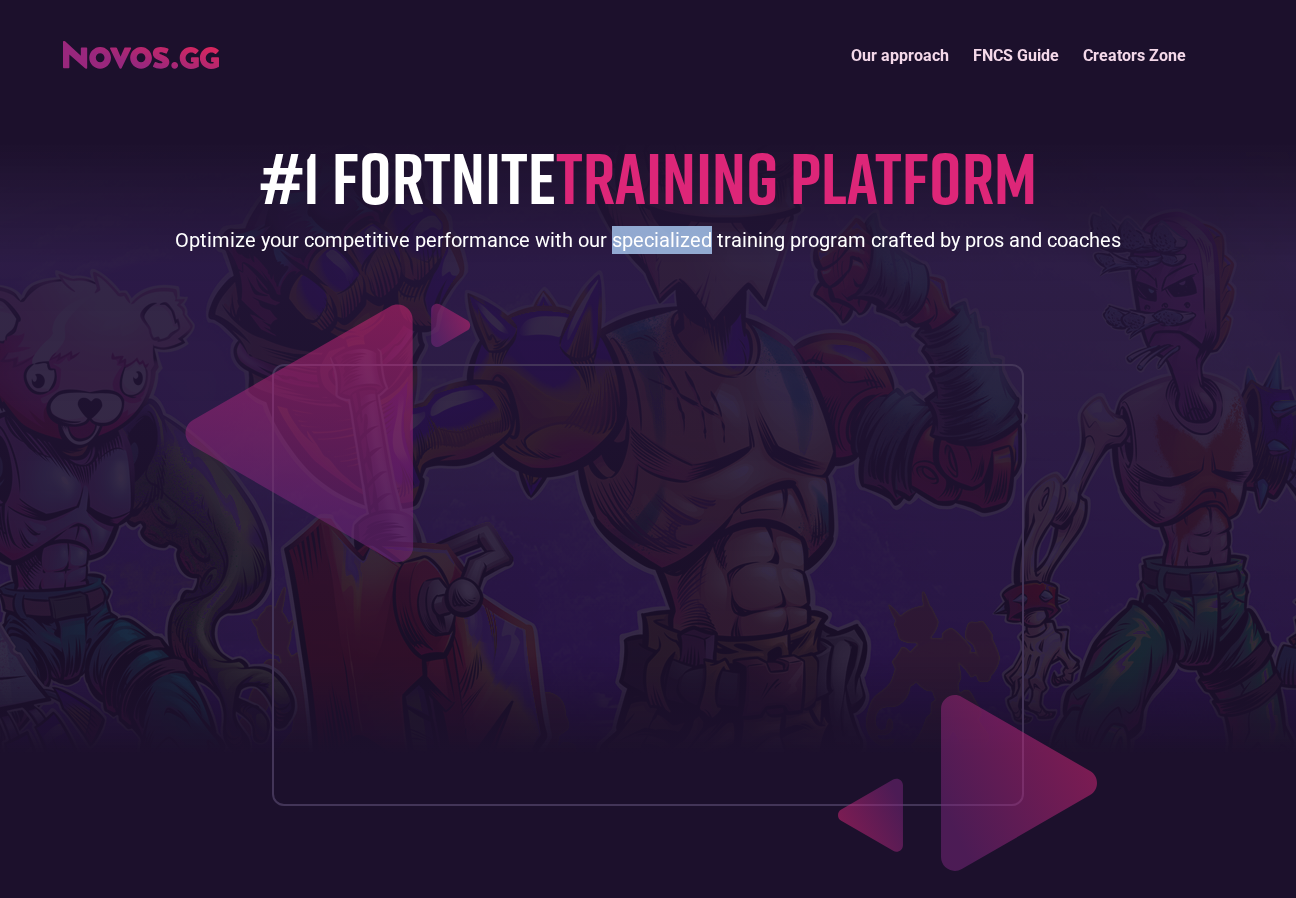 click on "Optimize your competitive performance with our specialized training program crafted by pros and coaches" at bounding box center [648, 240] 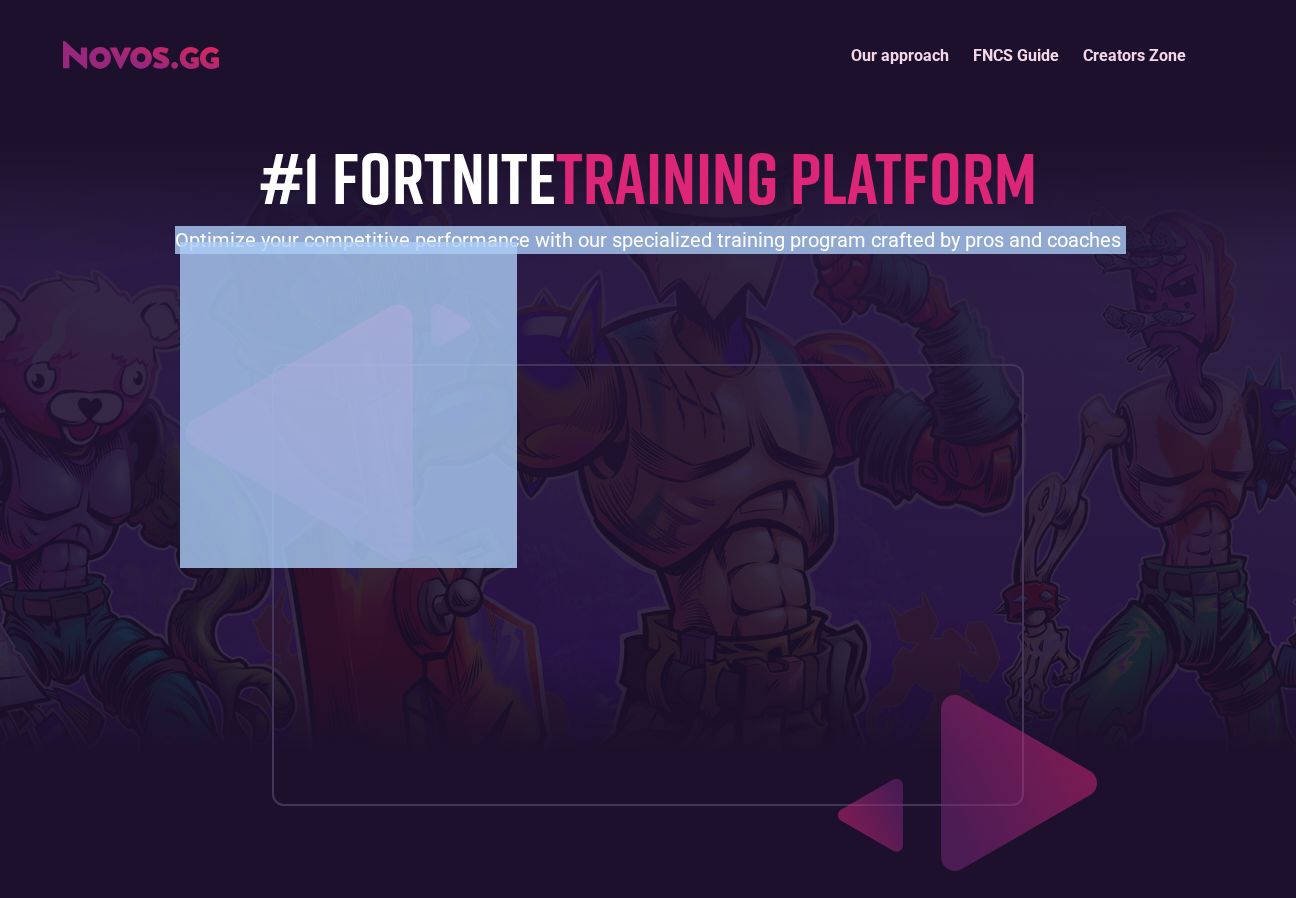 click on "Optimize your competitive performance with our specialized training program crafted by pros and coaches" at bounding box center [648, 240] 